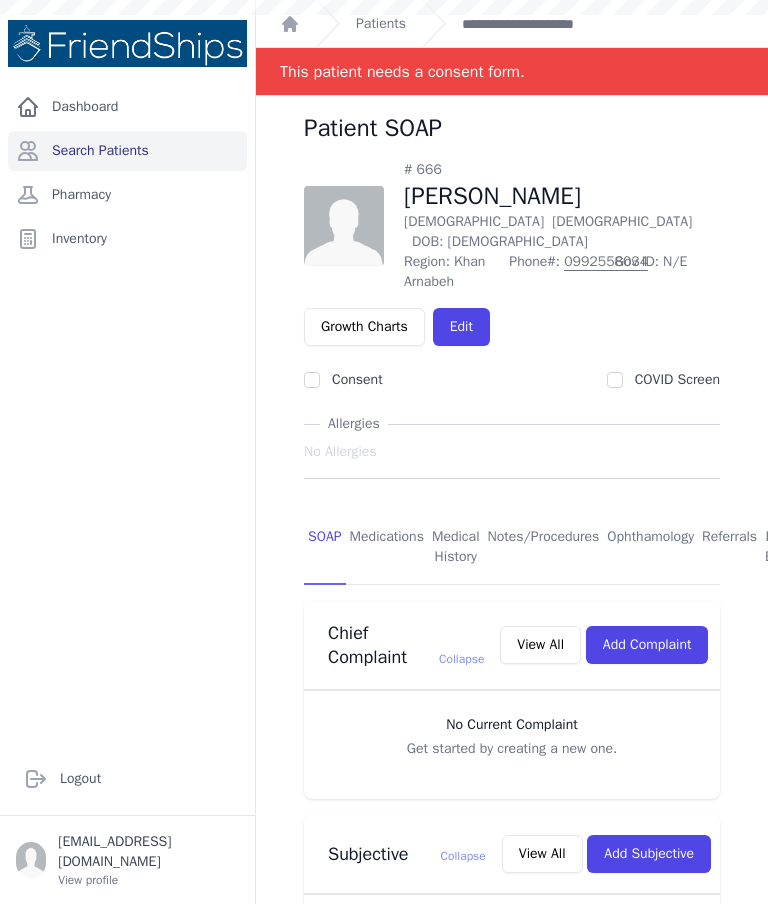 scroll, scrollTop: 0, scrollLeft: 0, axis: both 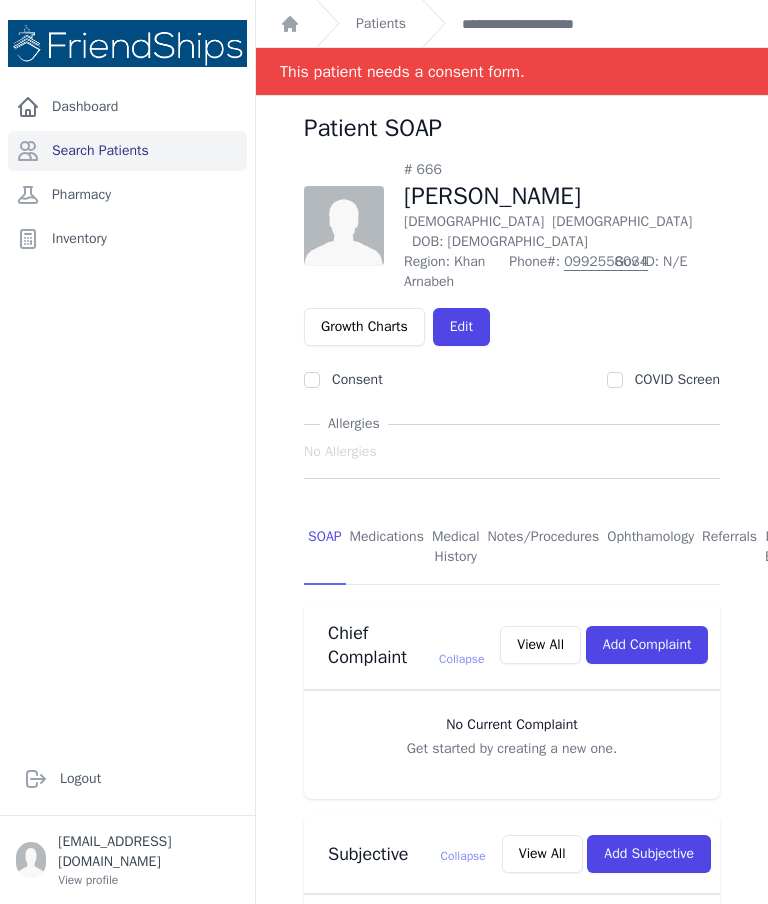 click on "Patients" at bounding box center [381, 24] 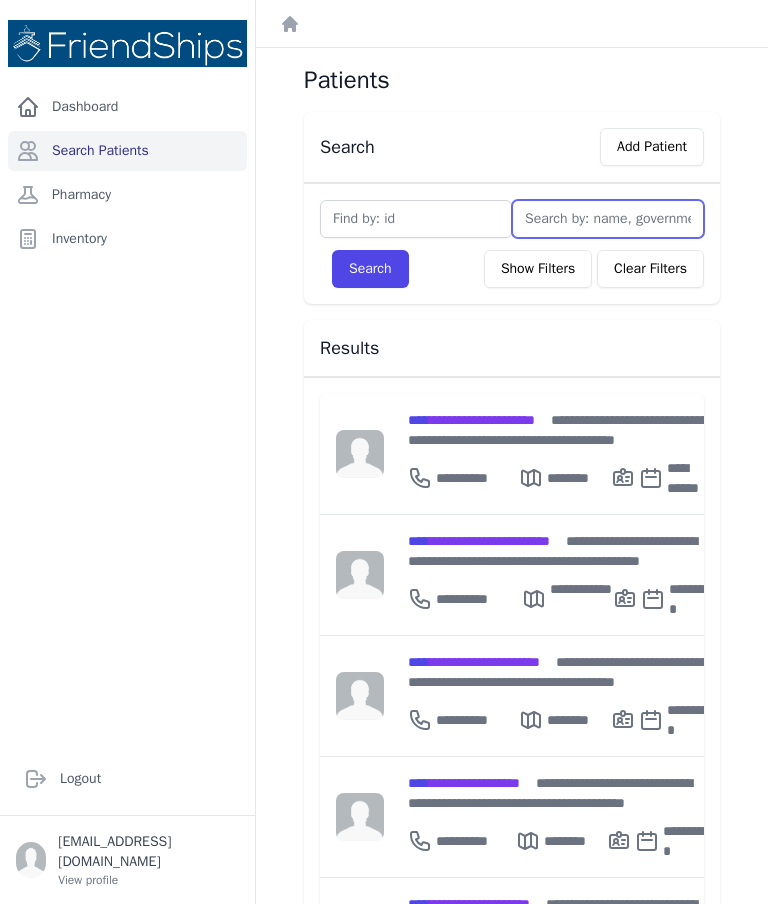 click at bounding box center [608, 219] 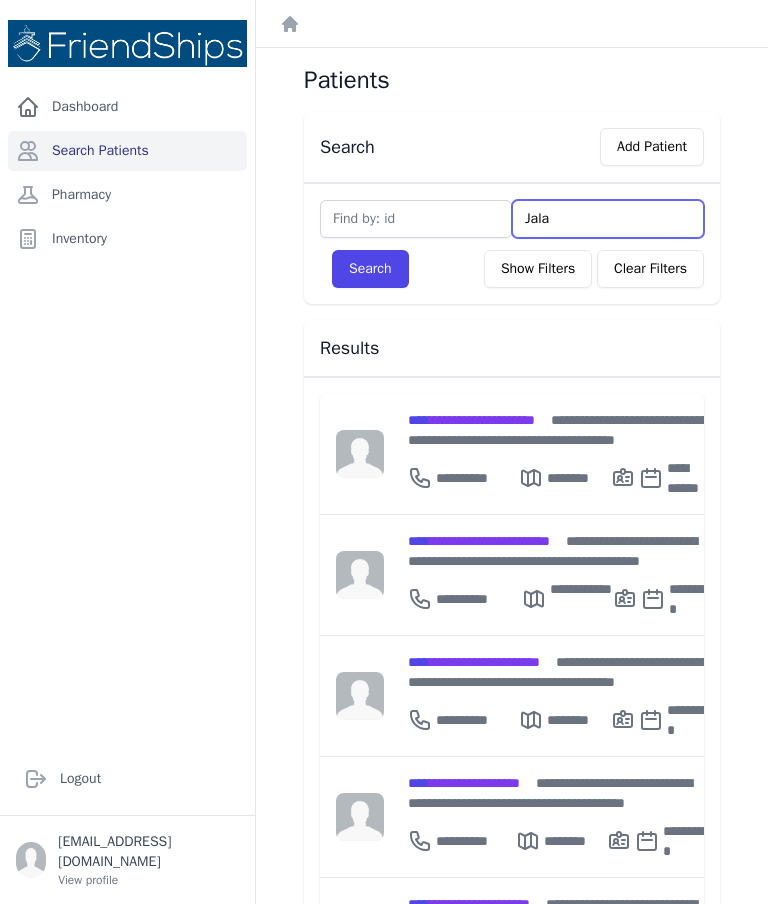 type on "[PERSON_NAME]" 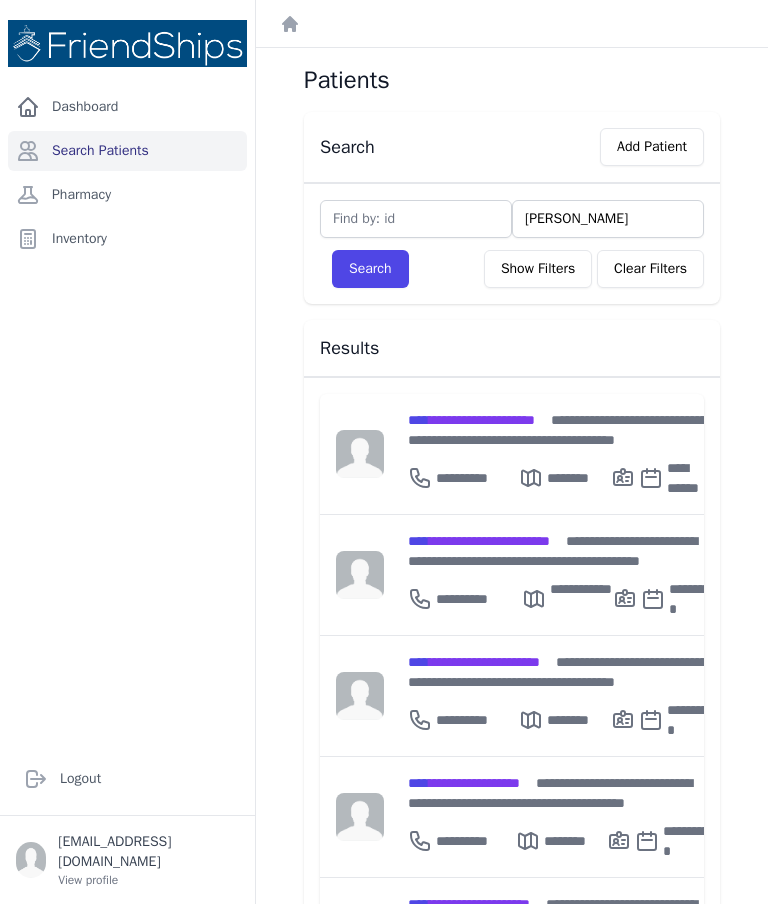 click on "Search" at bounding box center [370, 269] 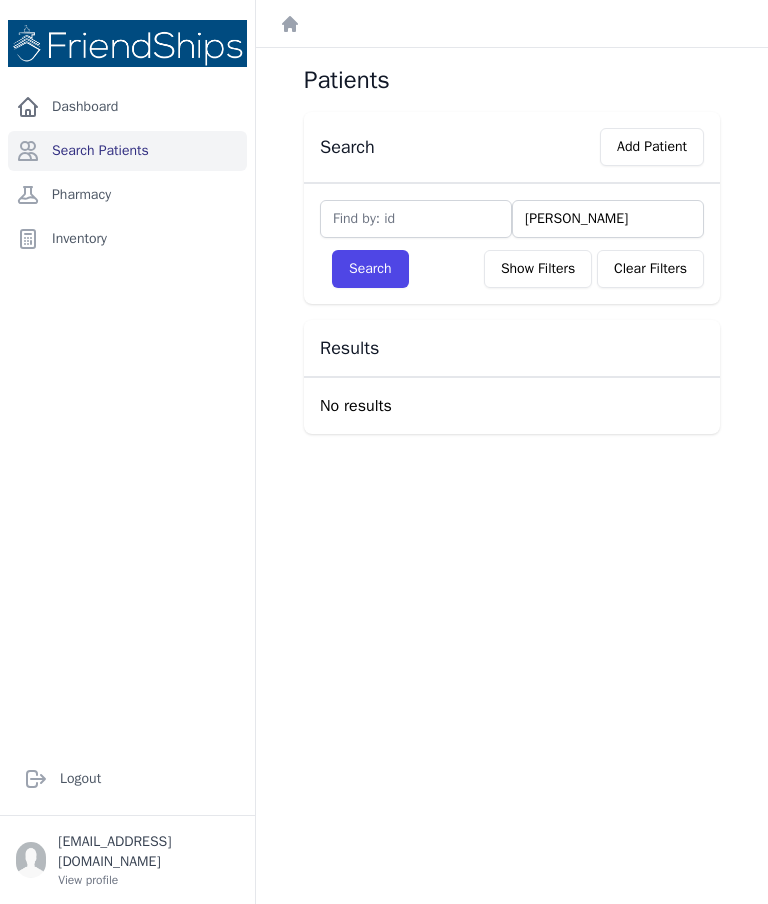 click on "[PERSON_NAME]" at bounding box center [608, 219] 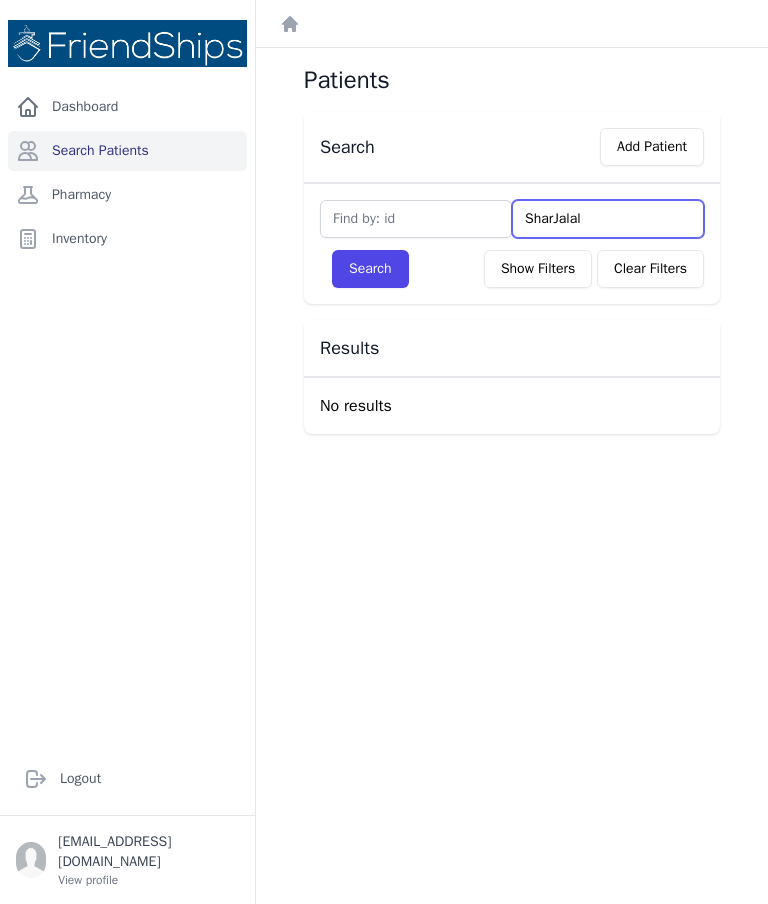 type on "ShariJalal" 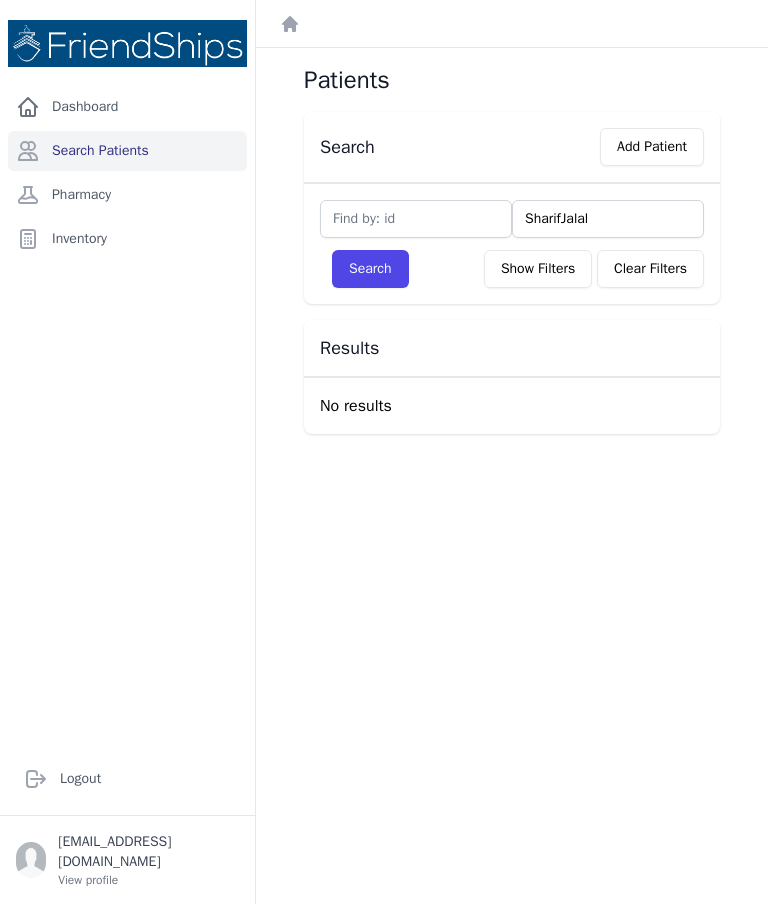 type on "SharifiJalal" 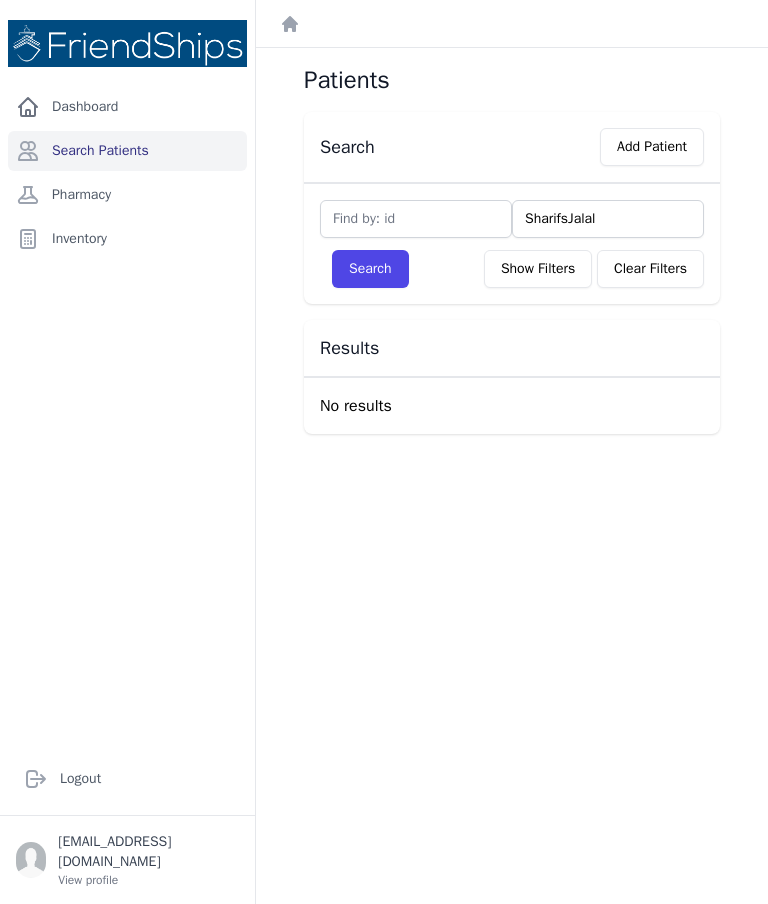 click on "SharifsJalal" at bounding box center [608, 219] 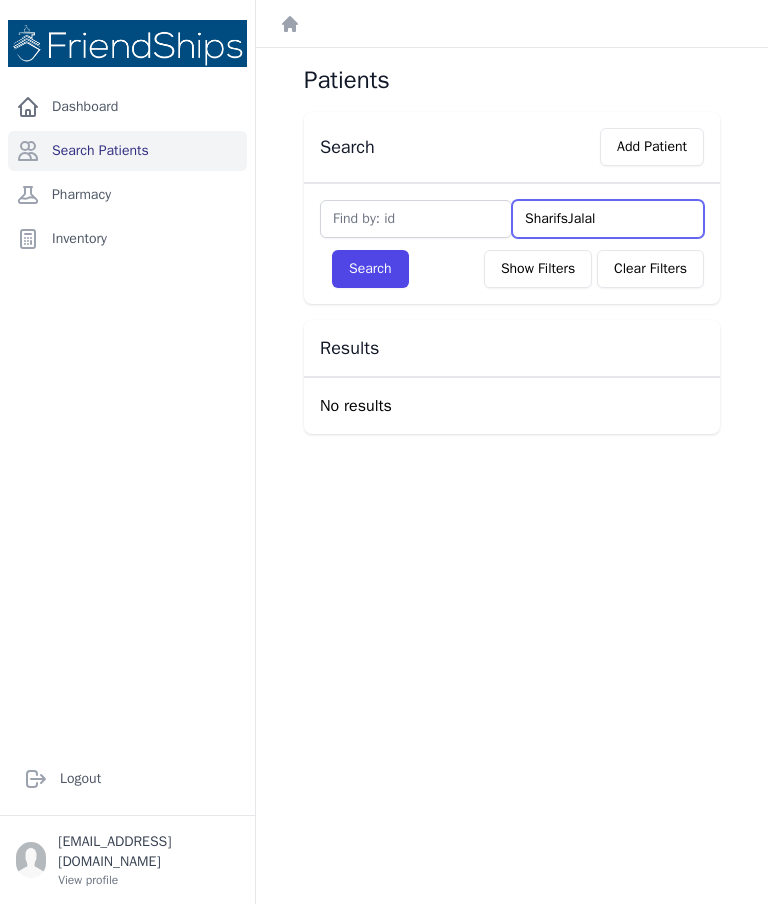 type on "SharifsJala" 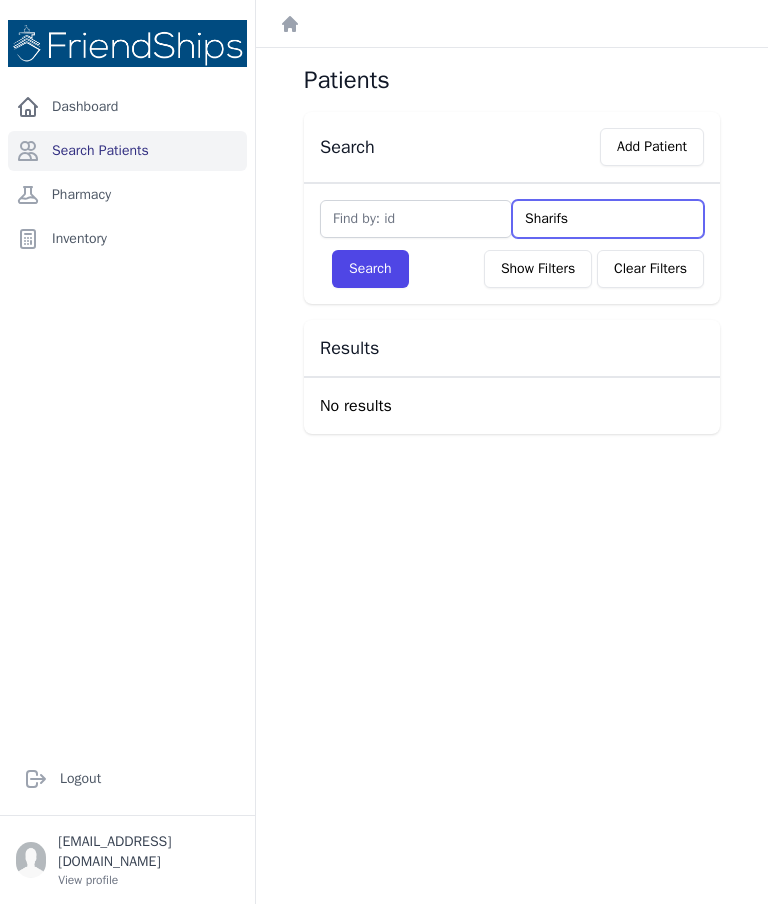 type on "[PERSON_NAME]" 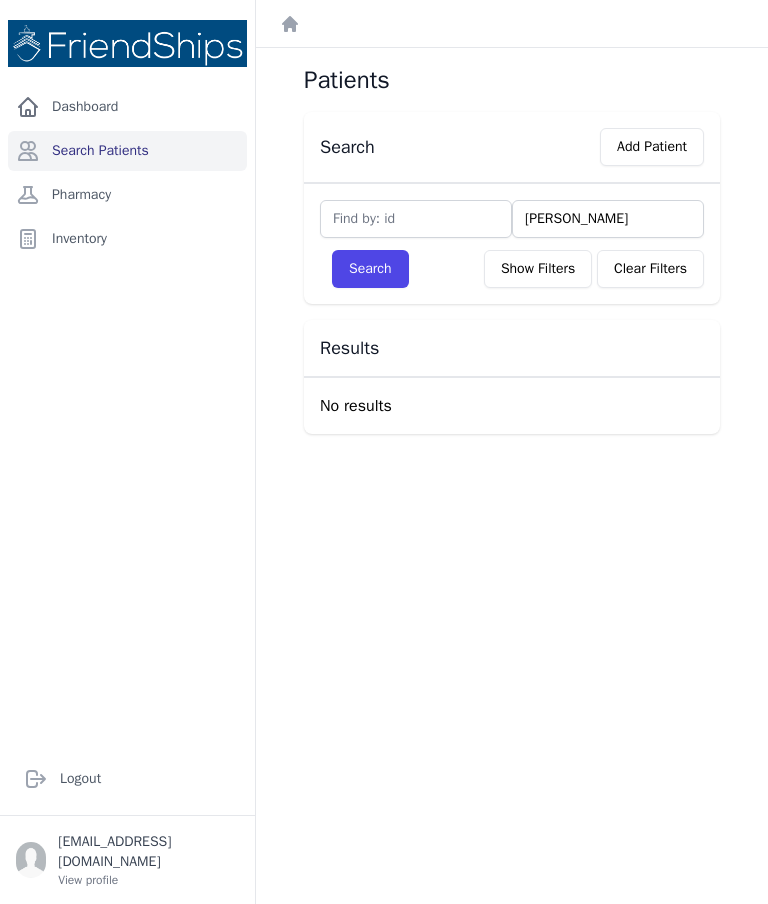 type on "Shar" 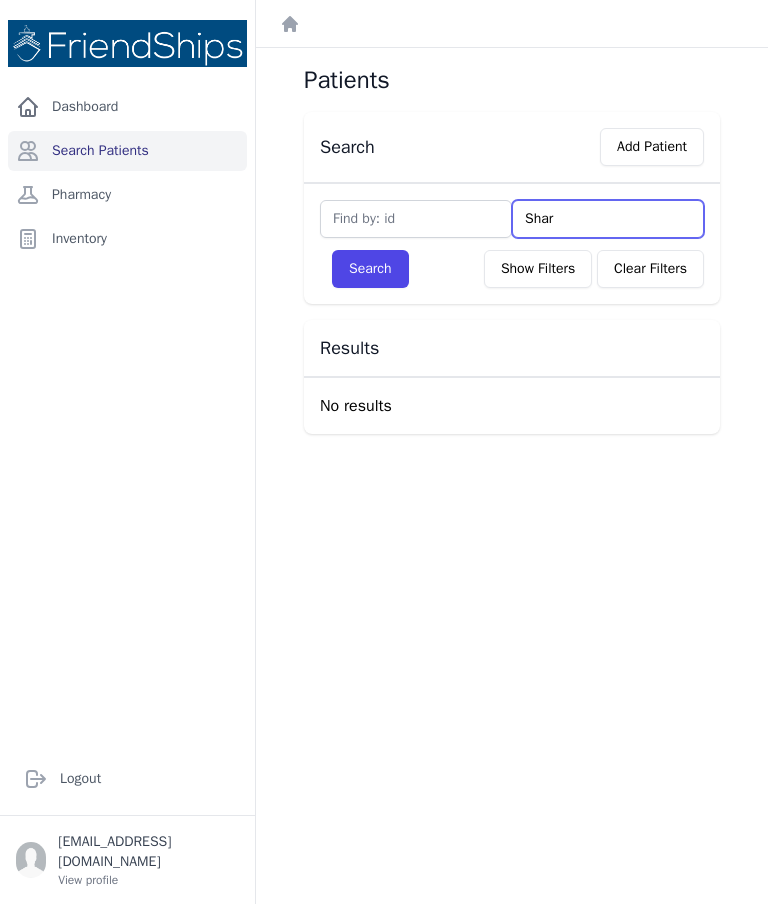 type on "[PERSON_NAME]" 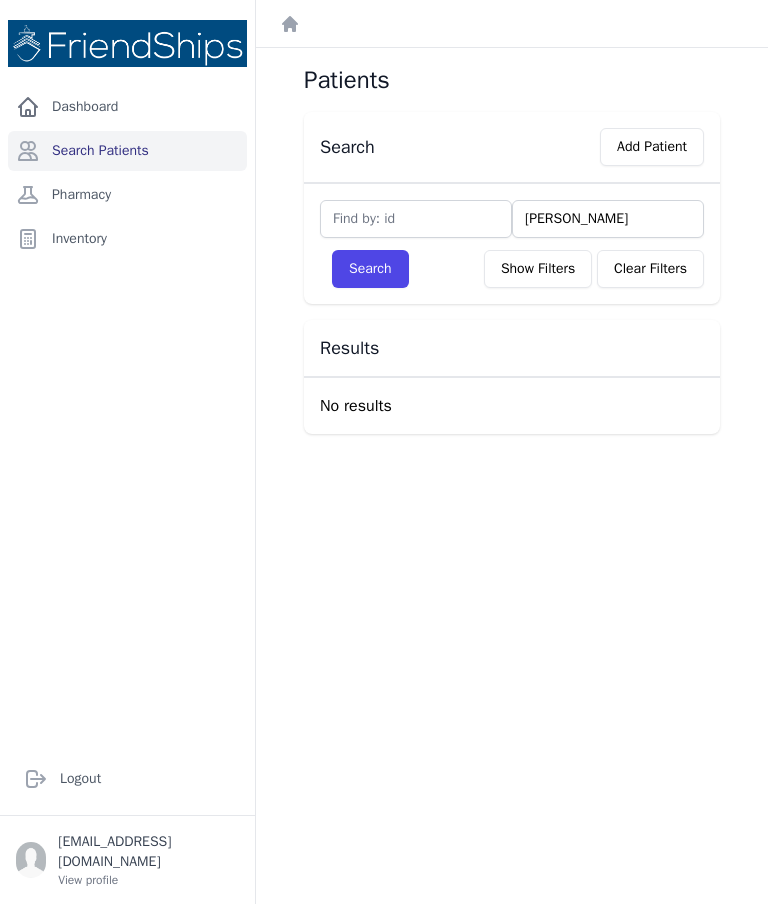 type on "[PERSON_NAME]" 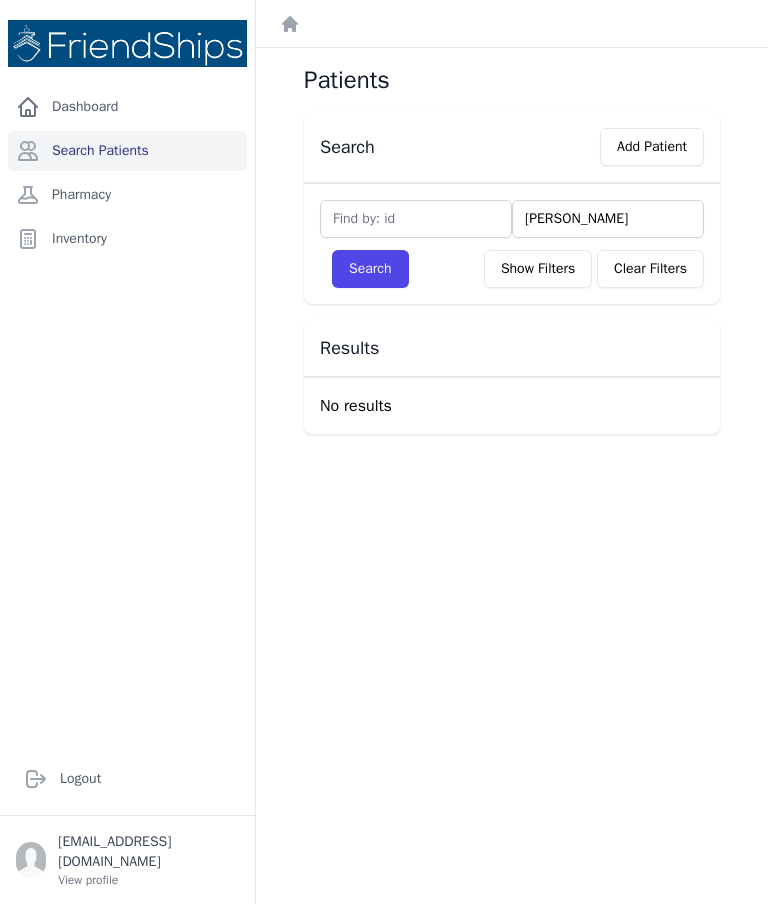 click on "Search" at bounding box center [370, 269] 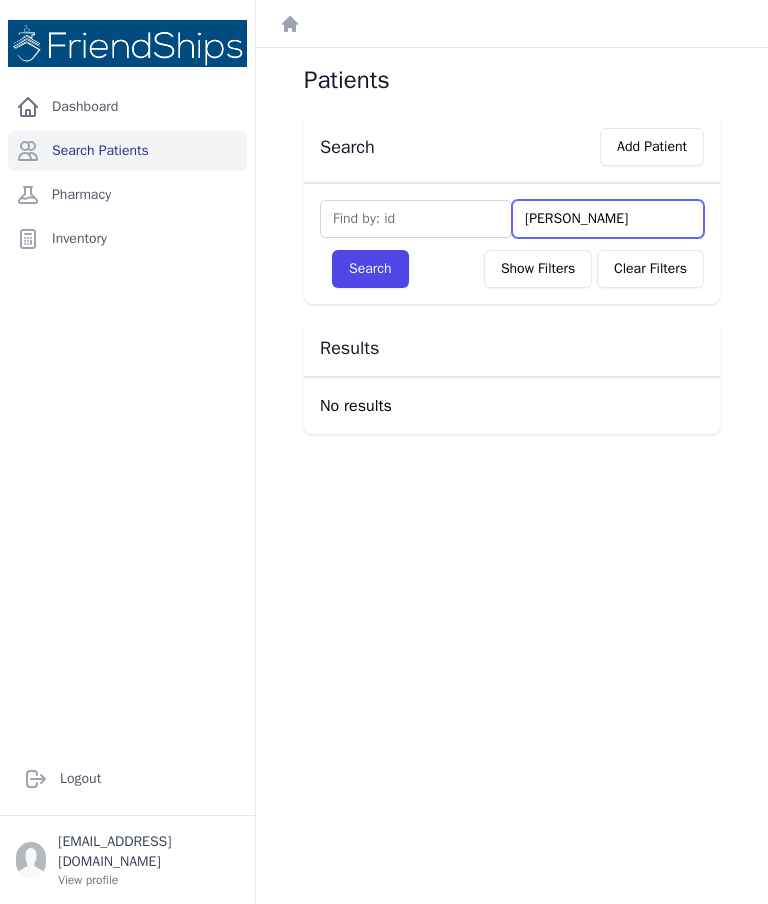 click on "[PERSON_NAME]" at bounding box center (608, 219) 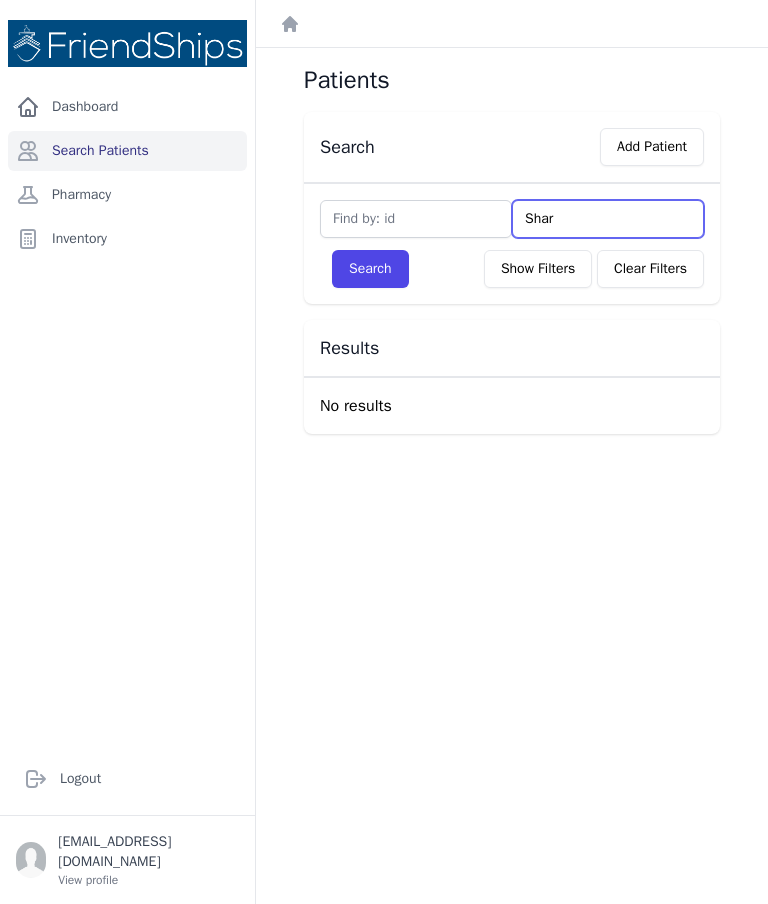 type on "Sha" 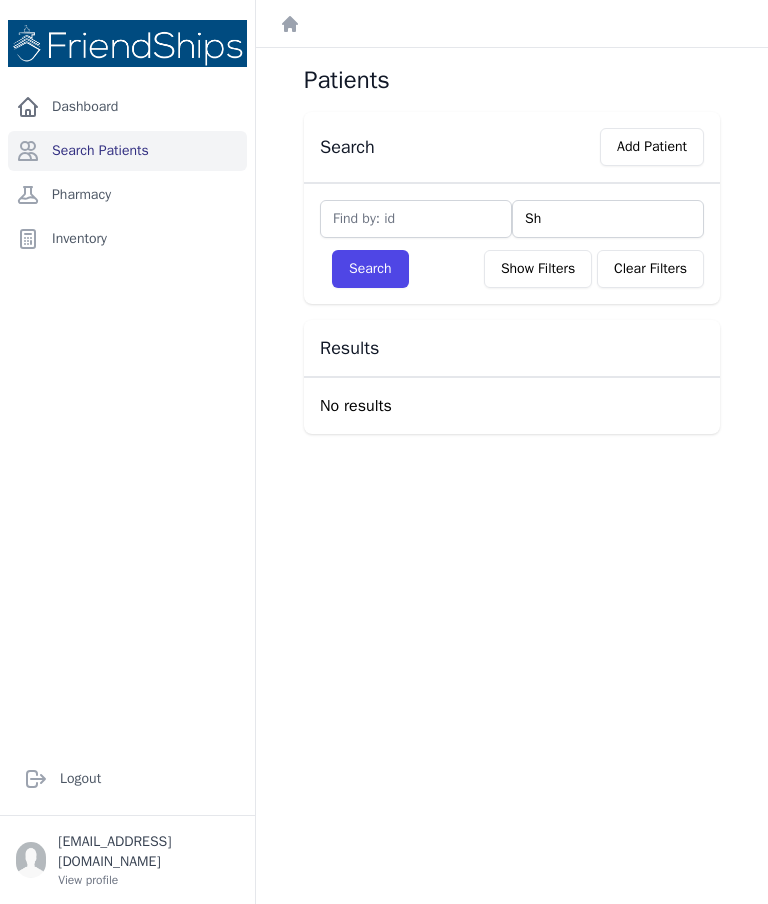 type on "S" 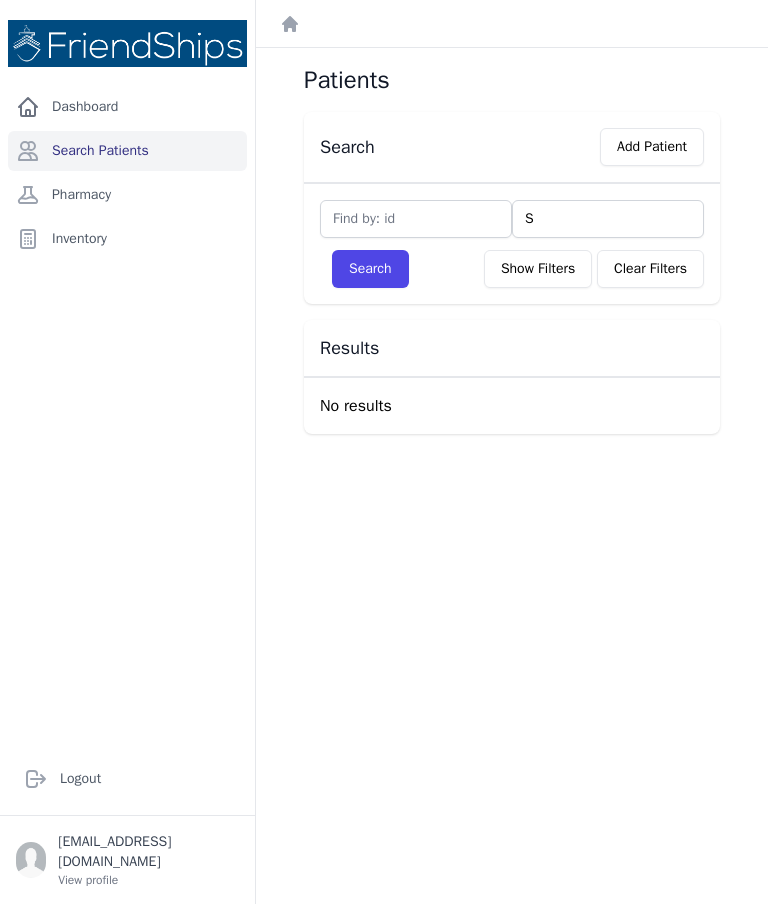 type 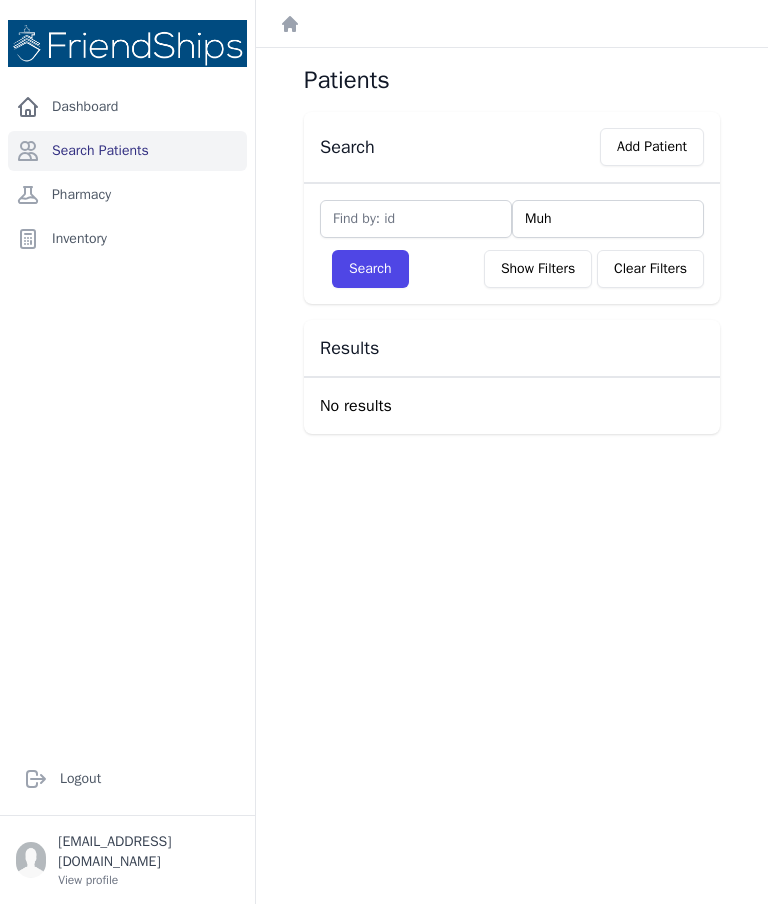 type on "Muhh" 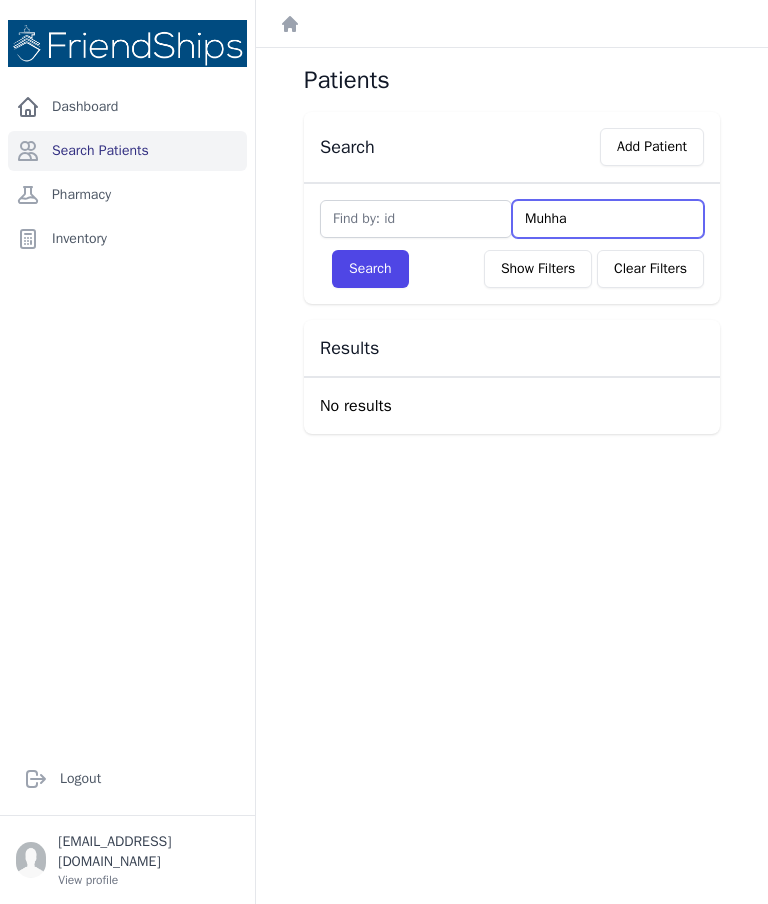type on "Muhham" 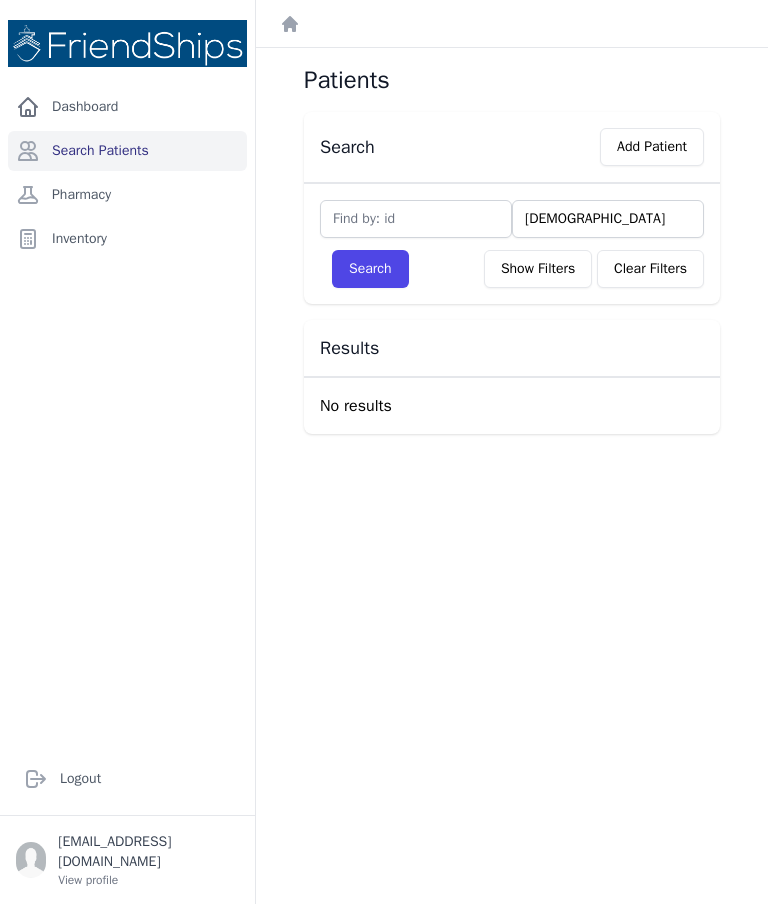 type on "[DEMOGRAPHIC_DATA]" 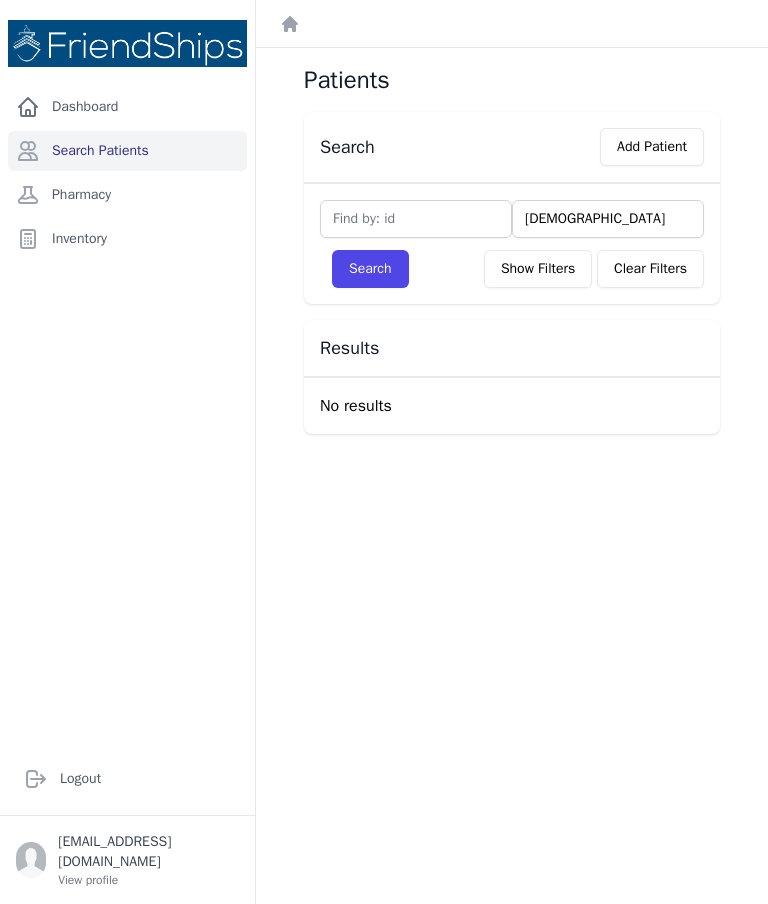 click on "Search" at bounding box center [370, 269] 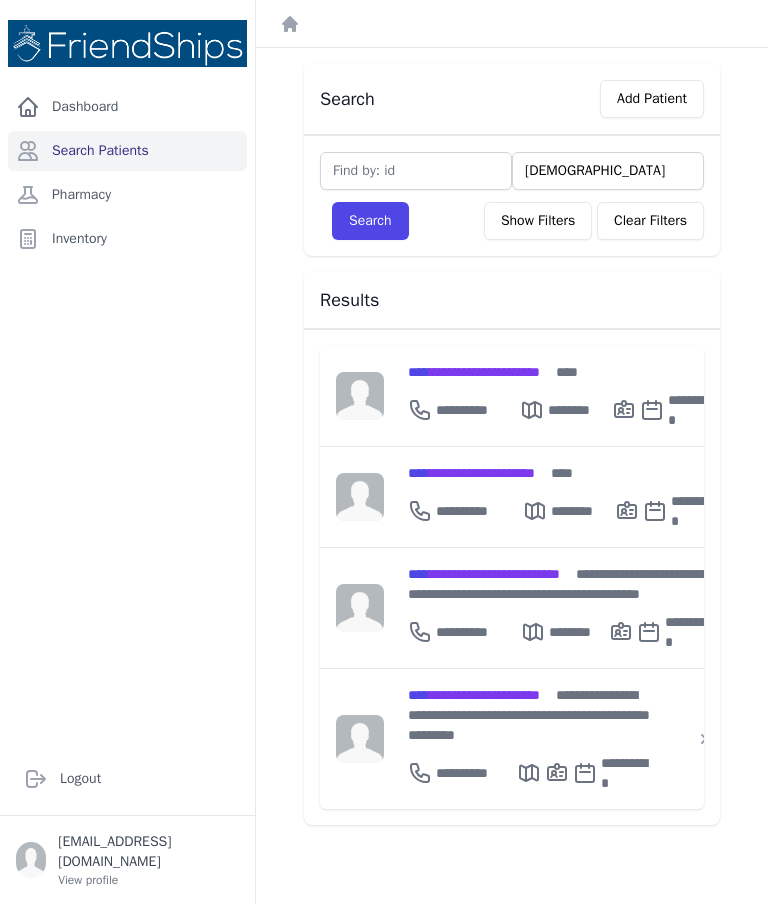 scroll, scrollTop: 48, scrollLeft: 0, axis: vertical 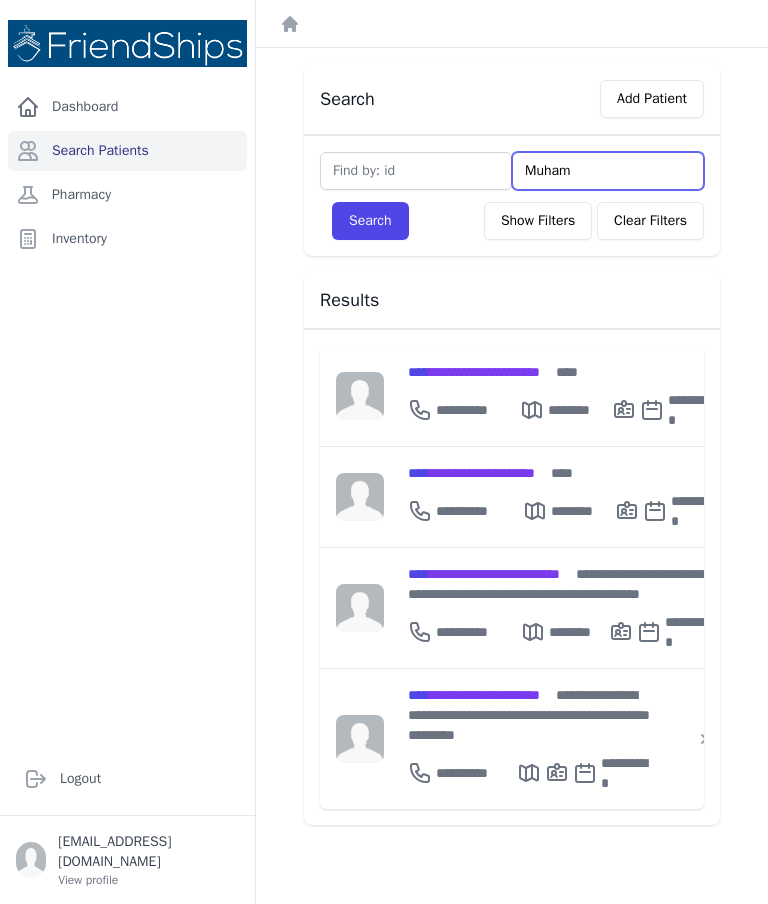 type on "[PERSON_NAME]" 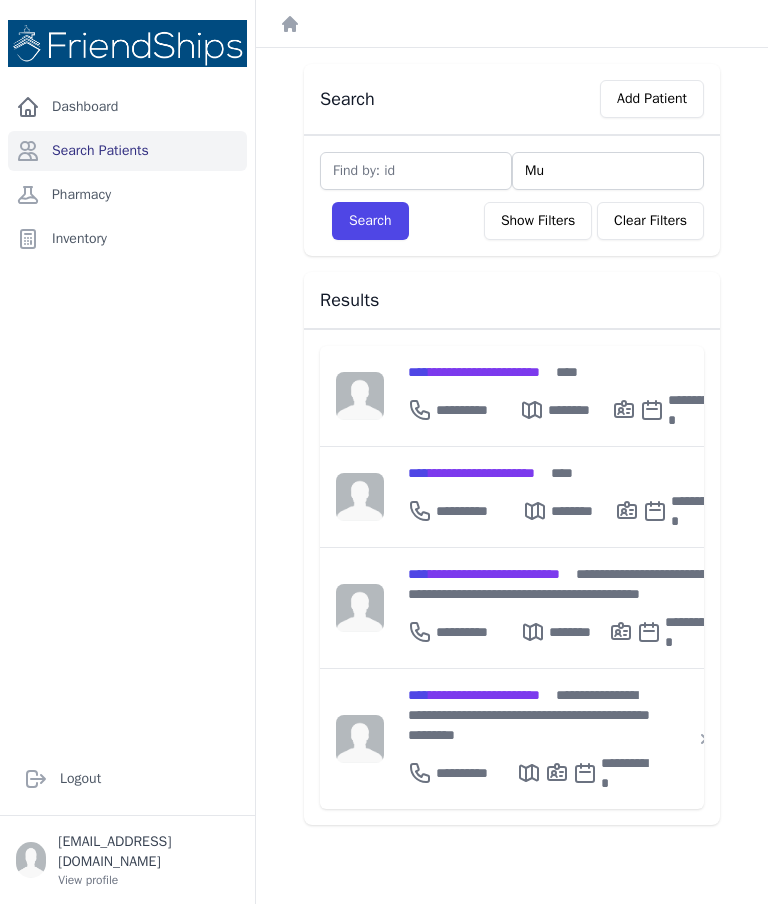 type on "M" 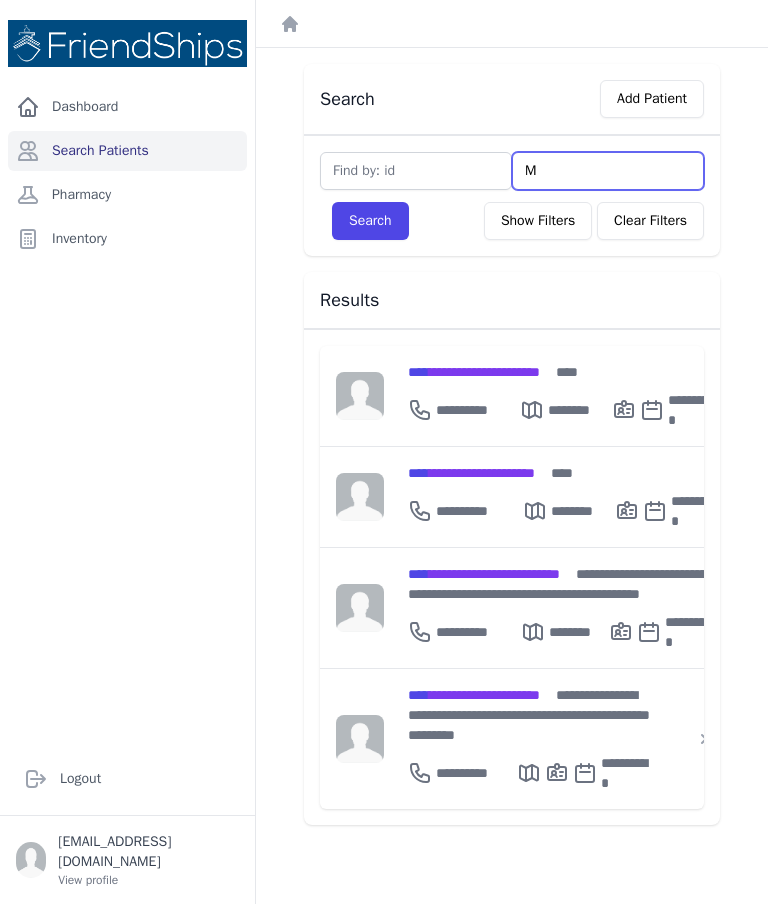 type 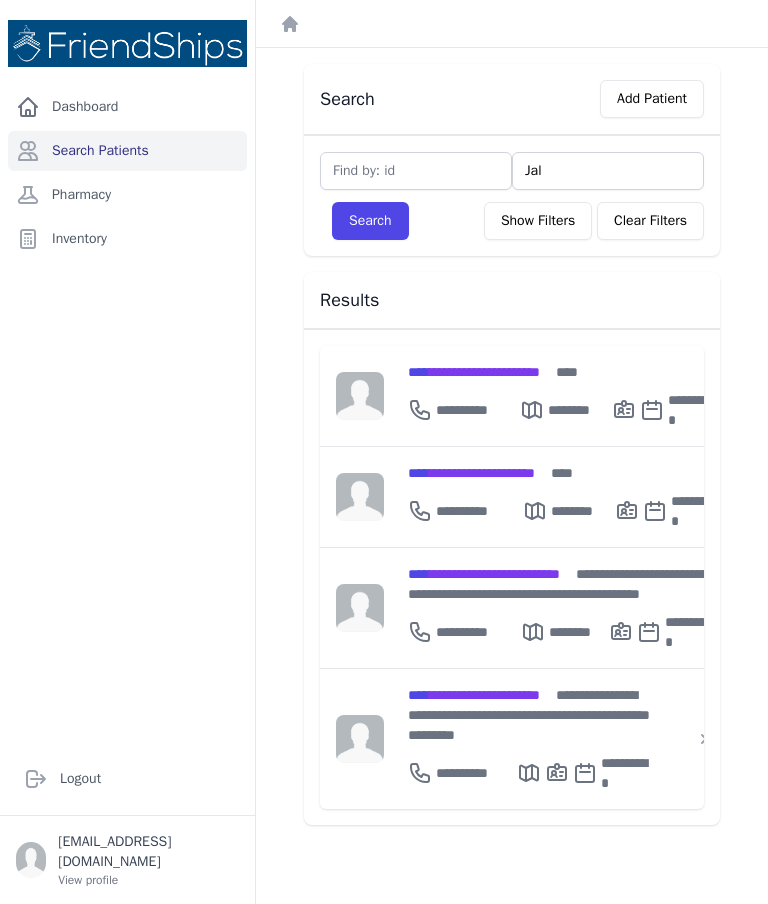 type on "Jala" 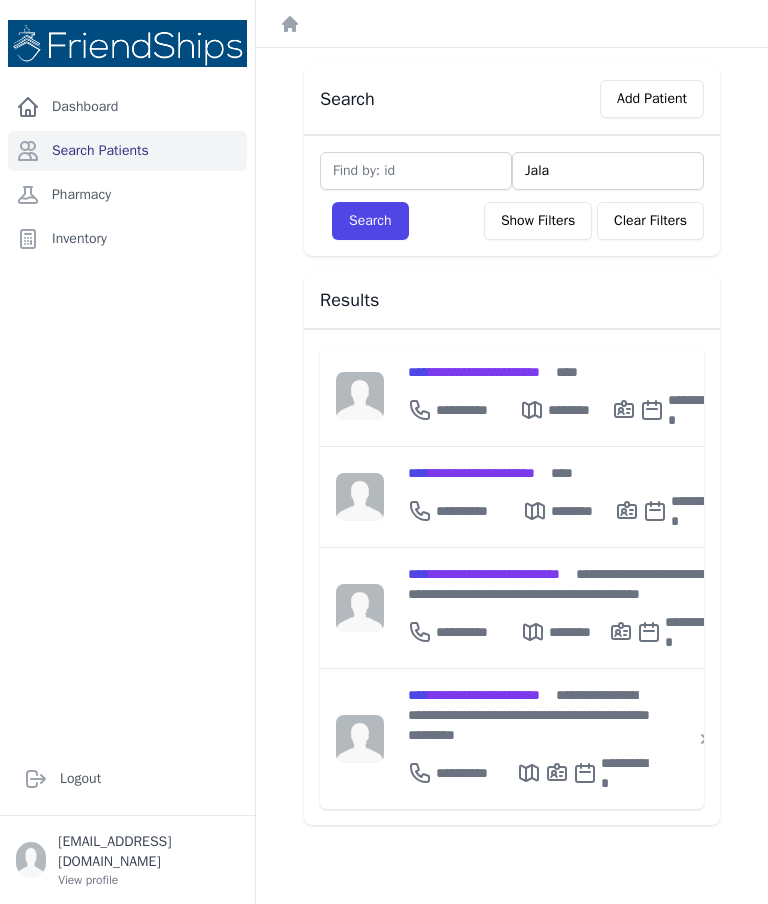 type on "[PERSON_NAME]" 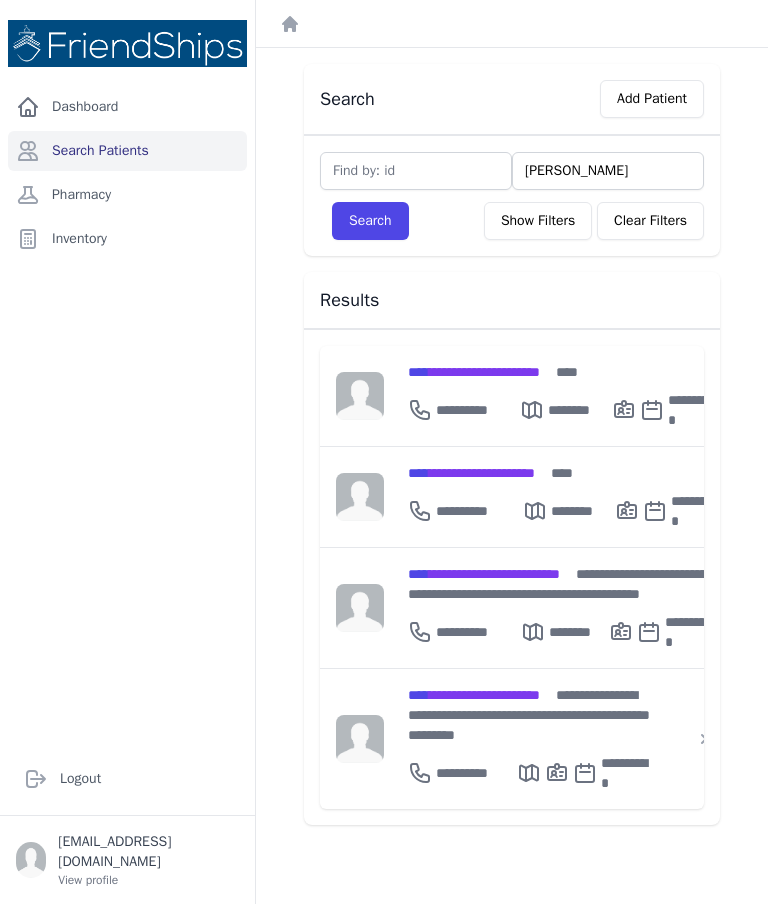 click on "Search" at bounding box center (370, 221) 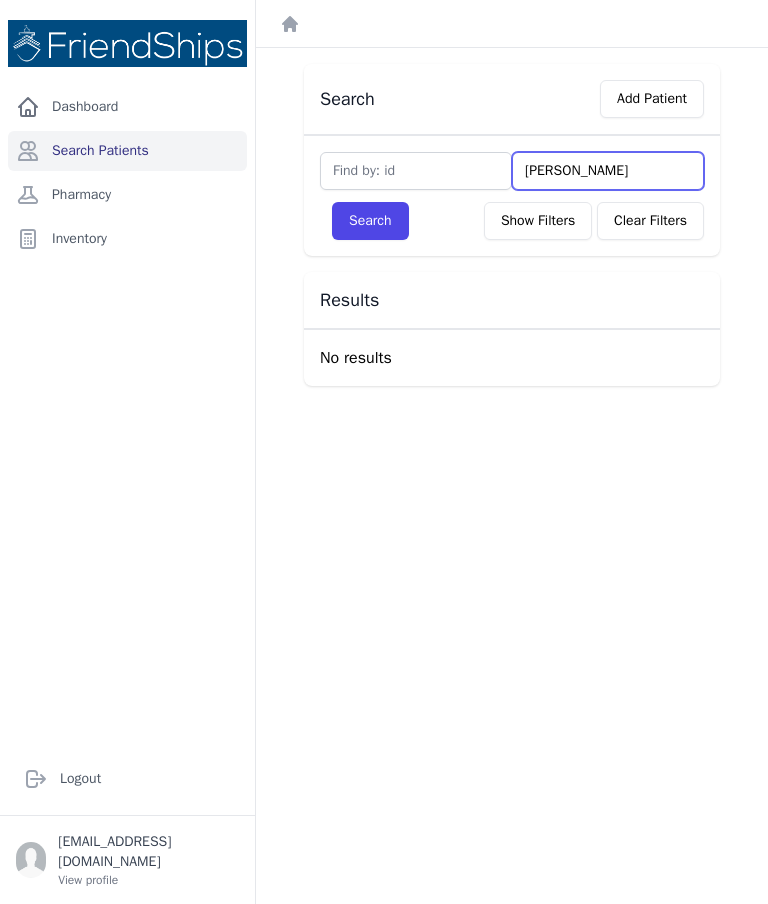click on "[PERSON_NAME]" at bounding box center (608, 171) 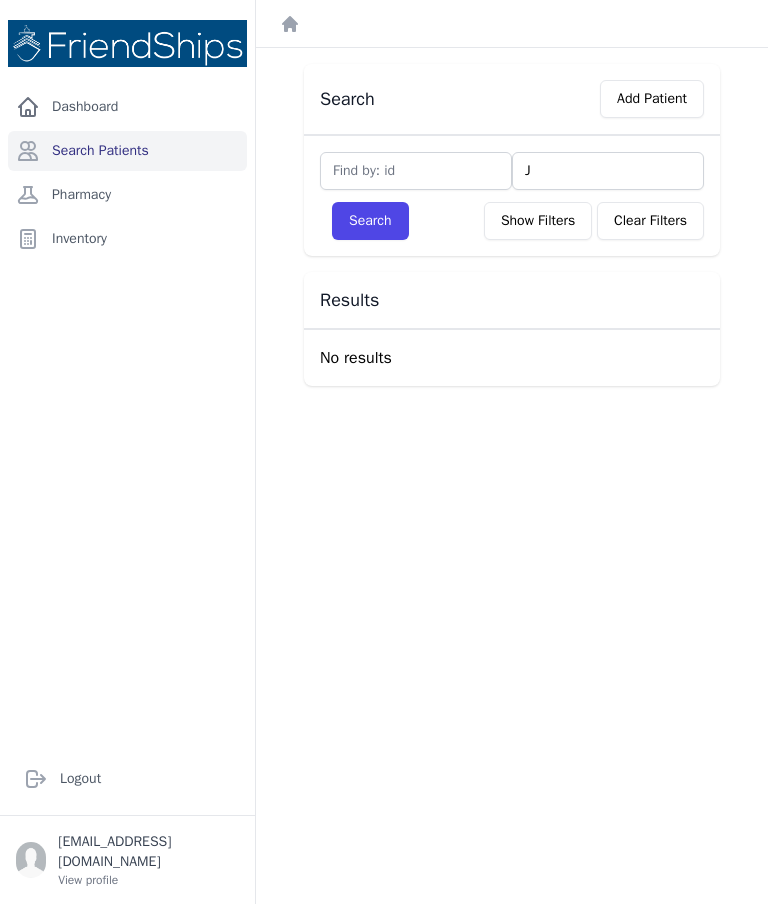type 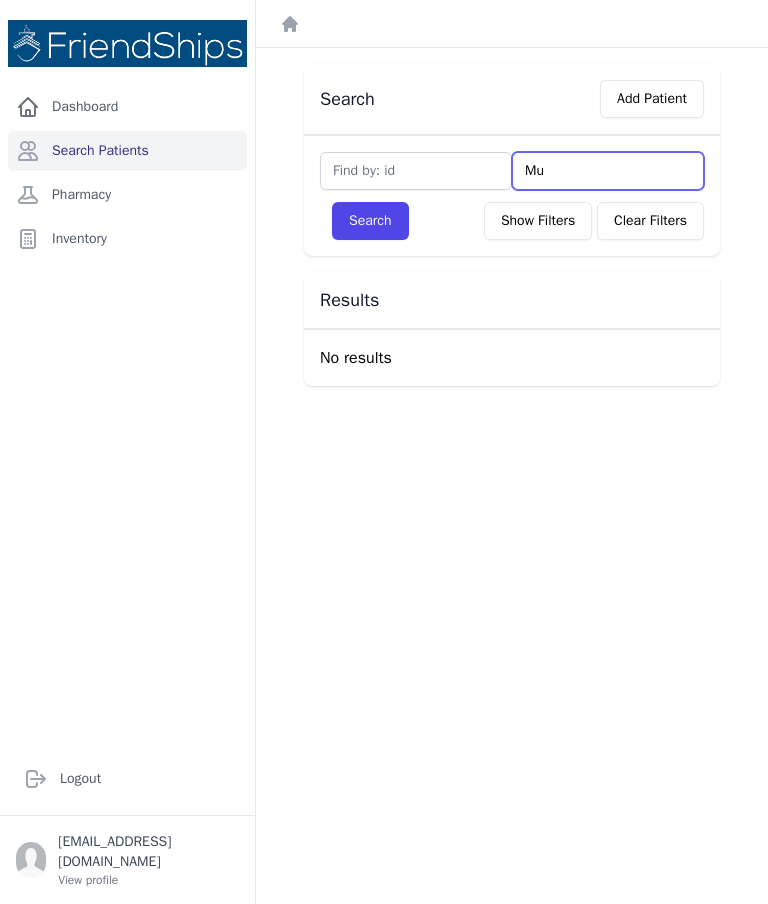 type on "Muh" 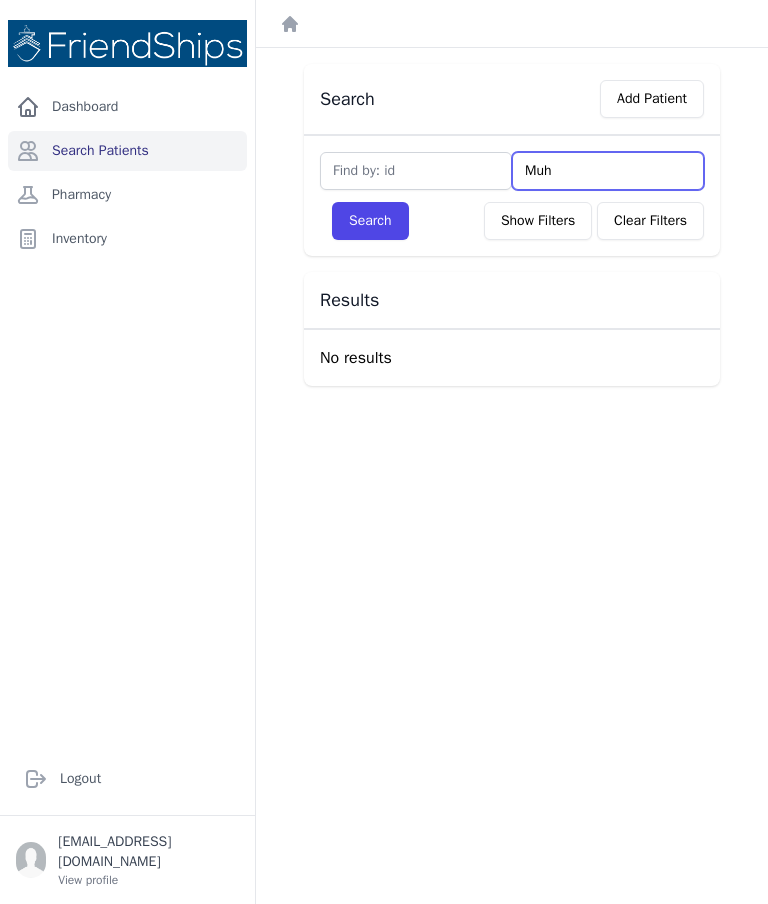 type on "Muhh" 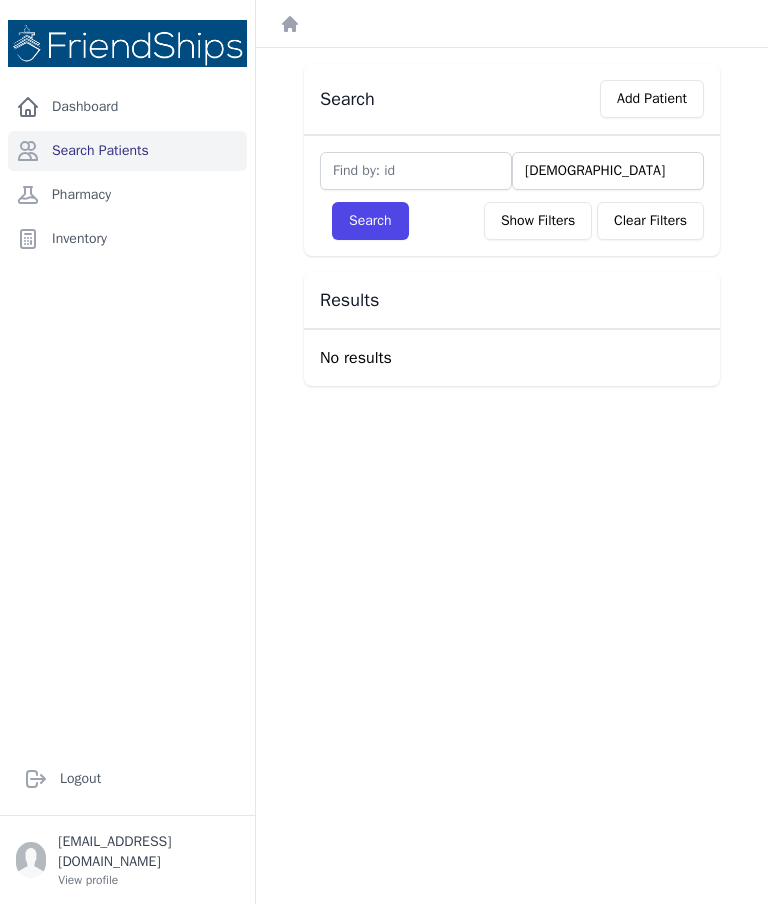 type on "[DEMOGRAPHIC_DATA]" 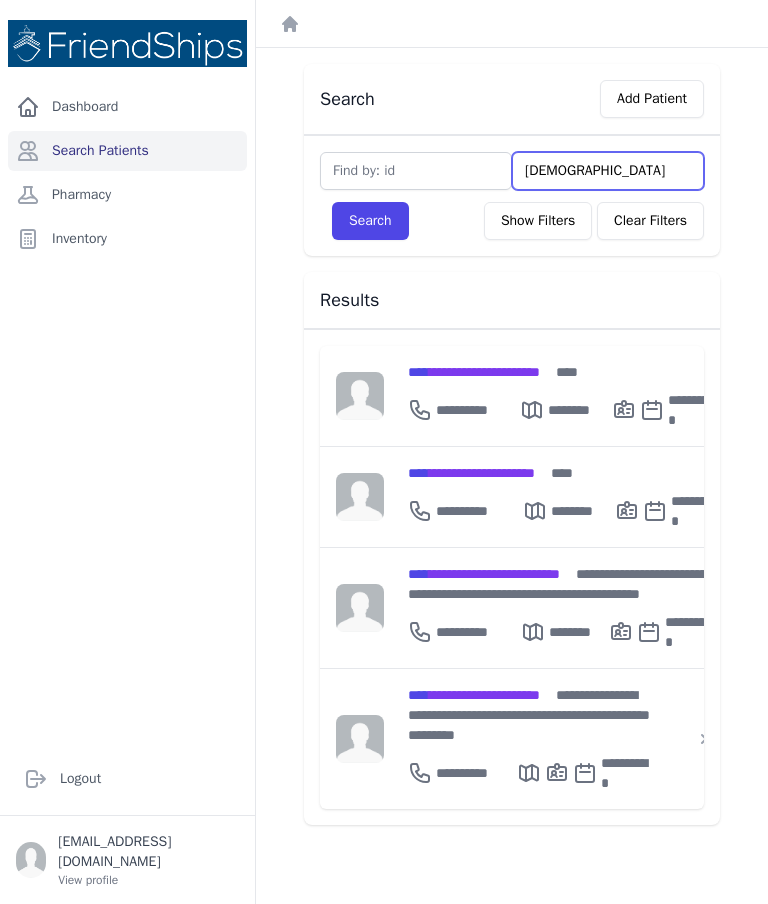 click on "[DEMOGRAPHIC_DATA]" at bounding box center [608, 171] 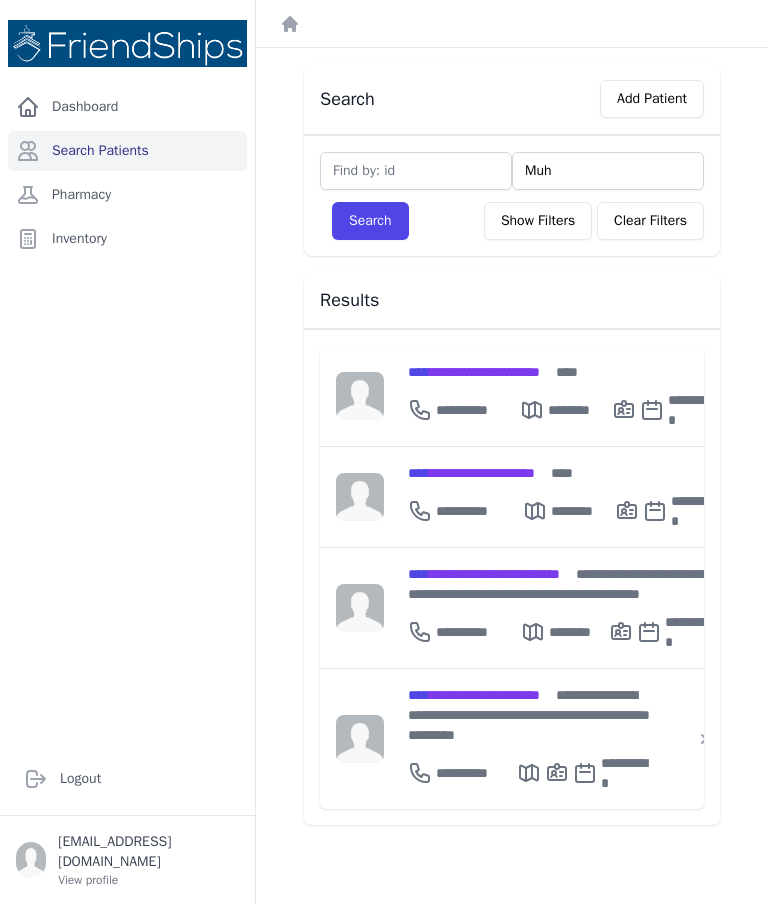 type on "Mu" 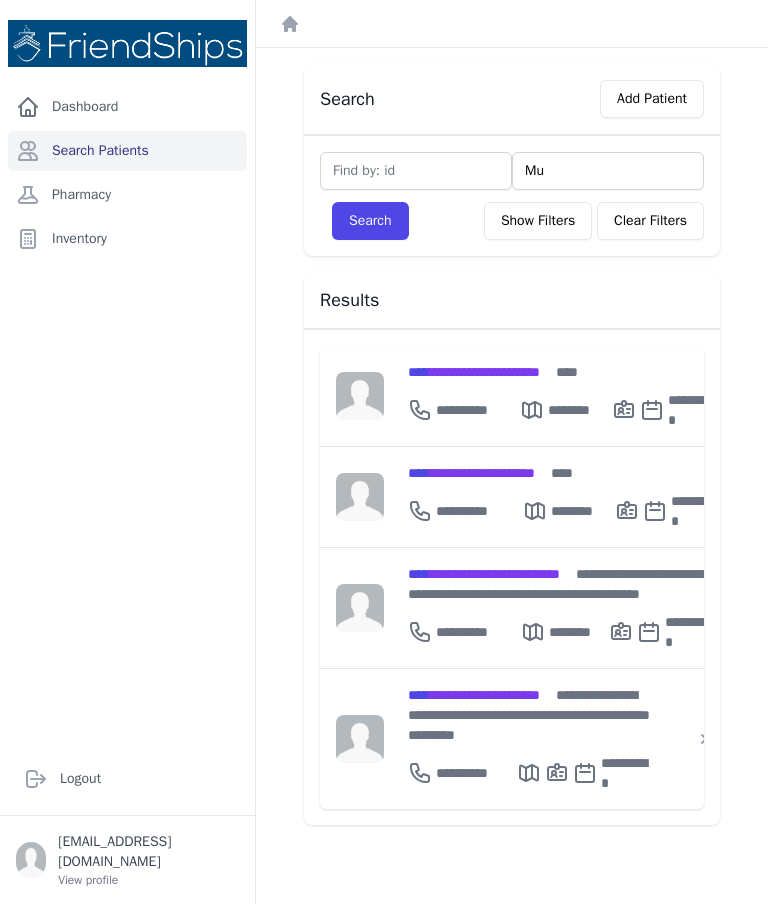 type on "M" 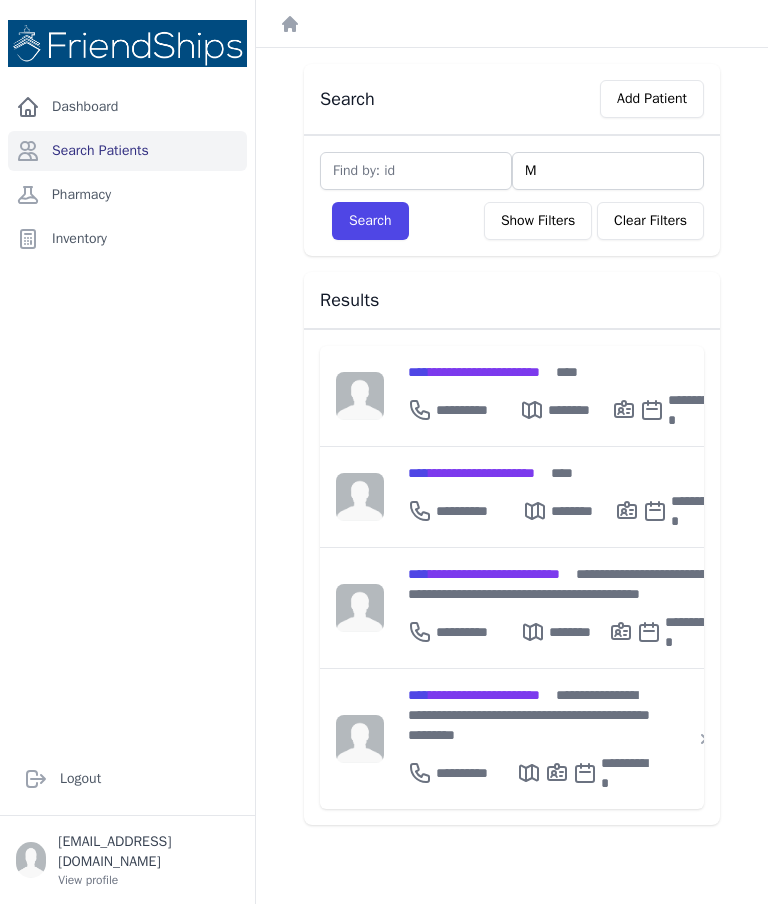 type 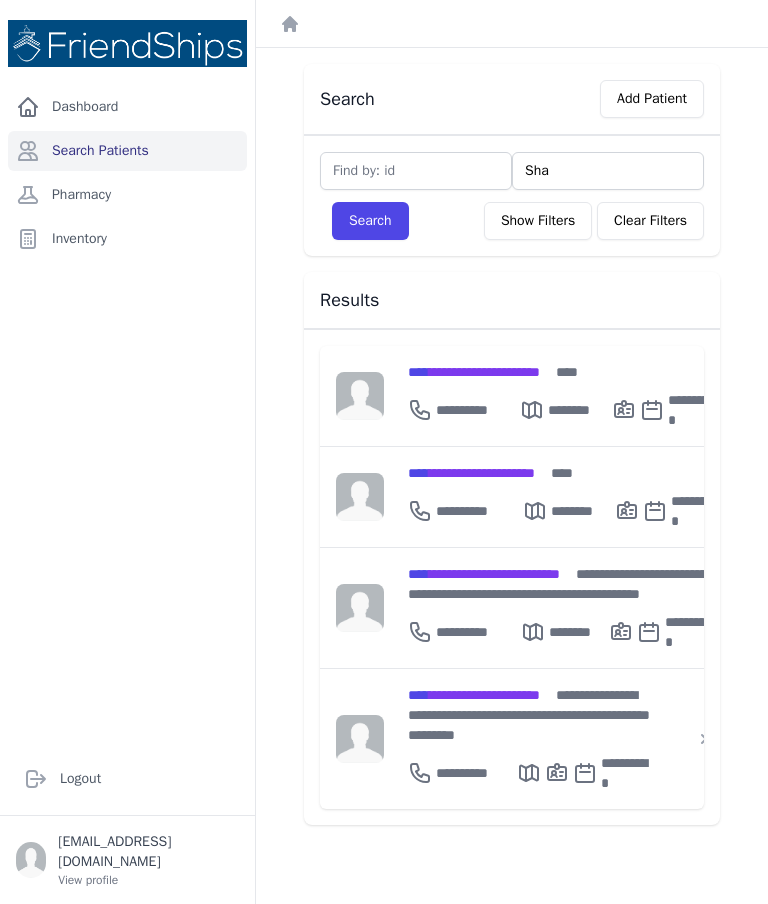 type on "Shar" 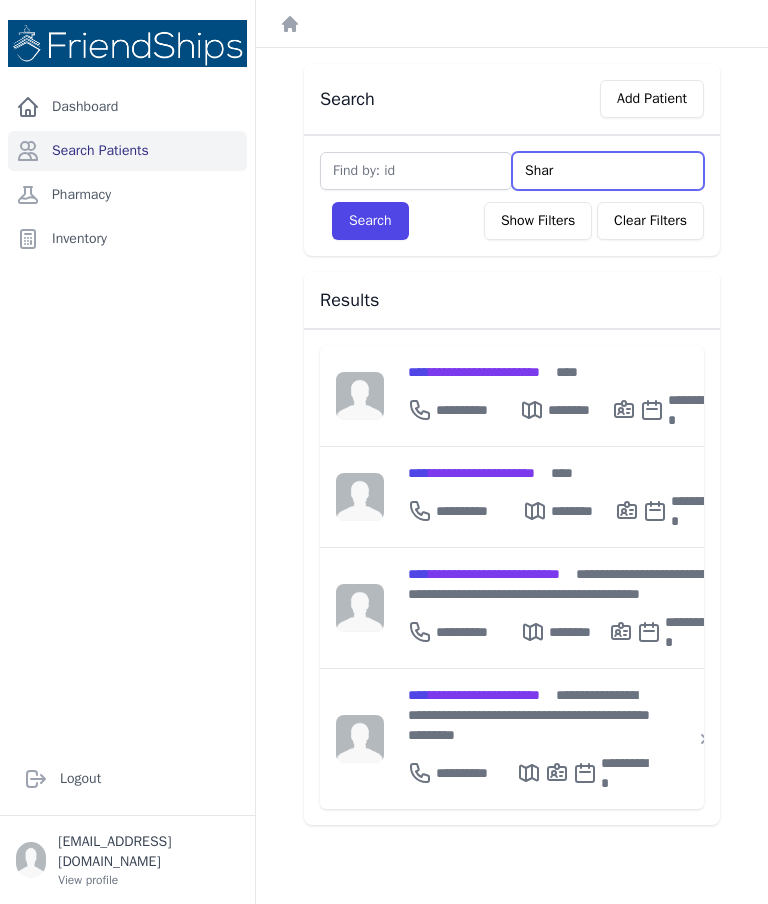 type on "[PERSON_NAME]" 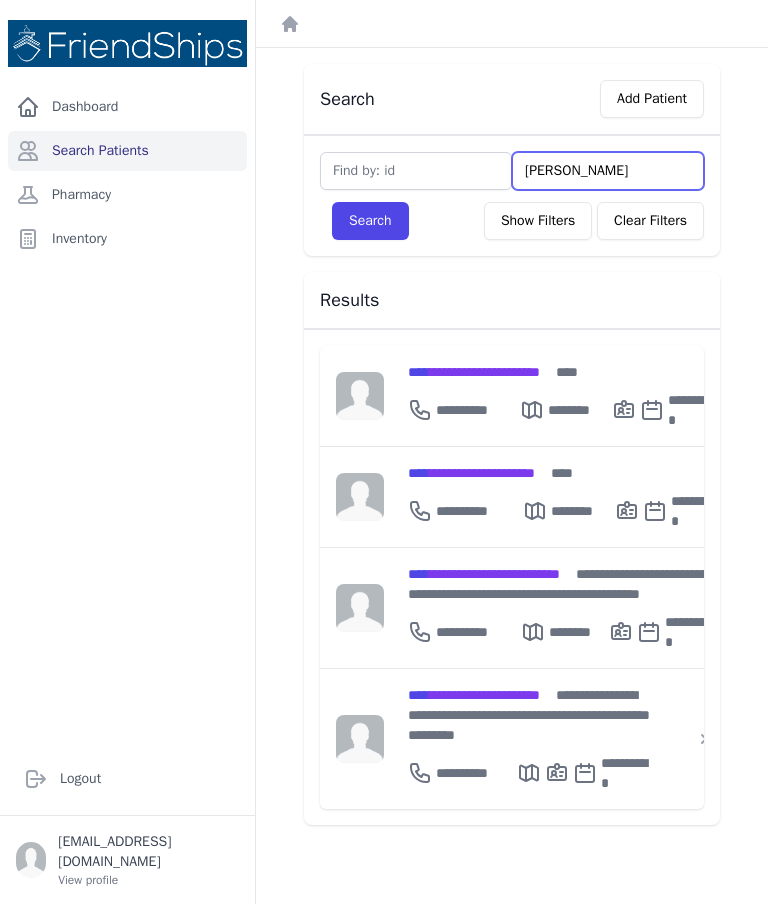 type on "[PERSON_NAME]" 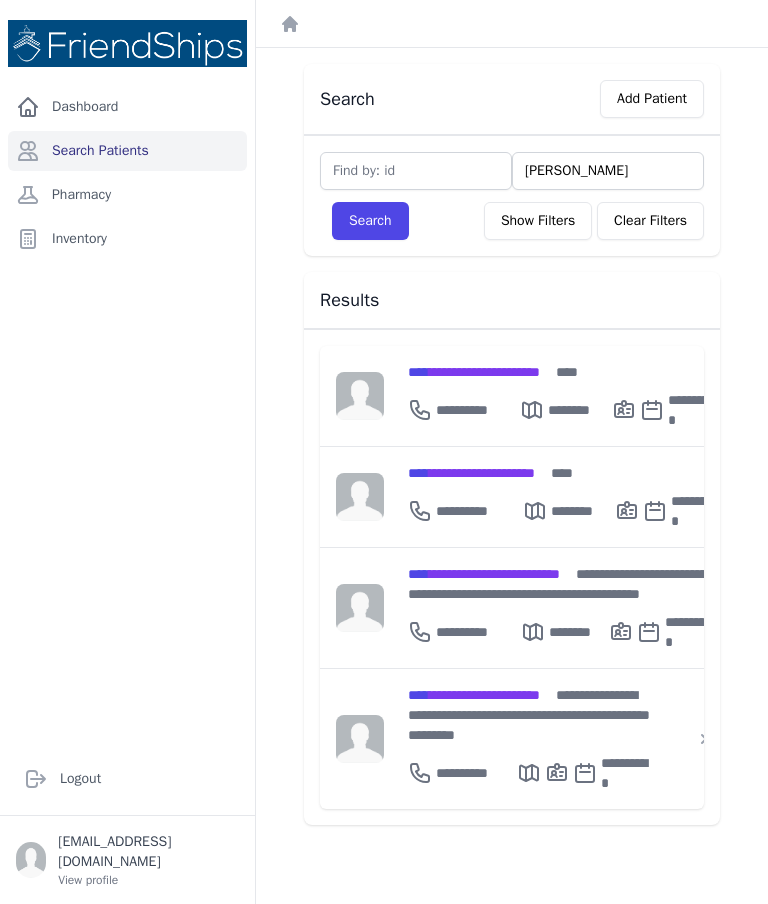 click on "Search" at bounding box center (370, 221) 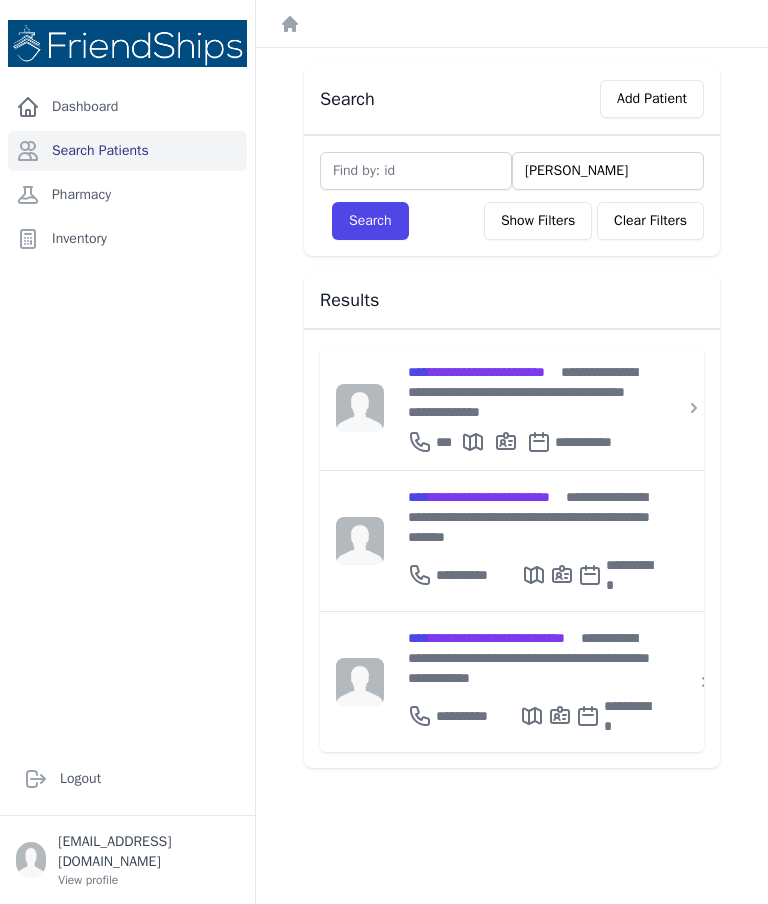 click on "**********" at bounding box center [522, 392] 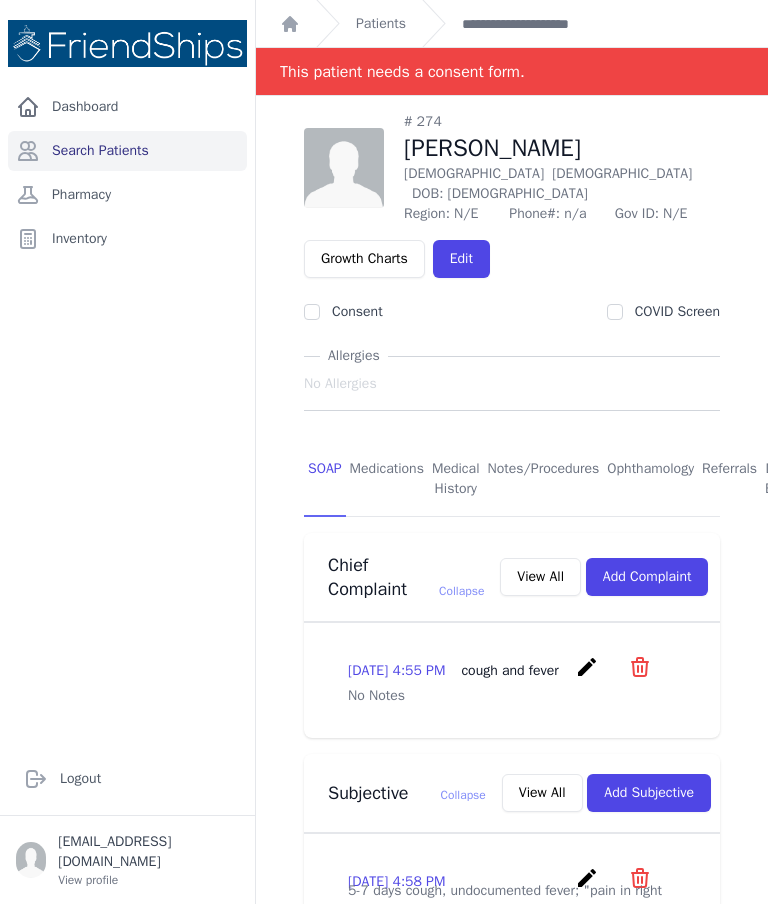scroll, scrollTop: 0, scrollLeft: 0, axis: both 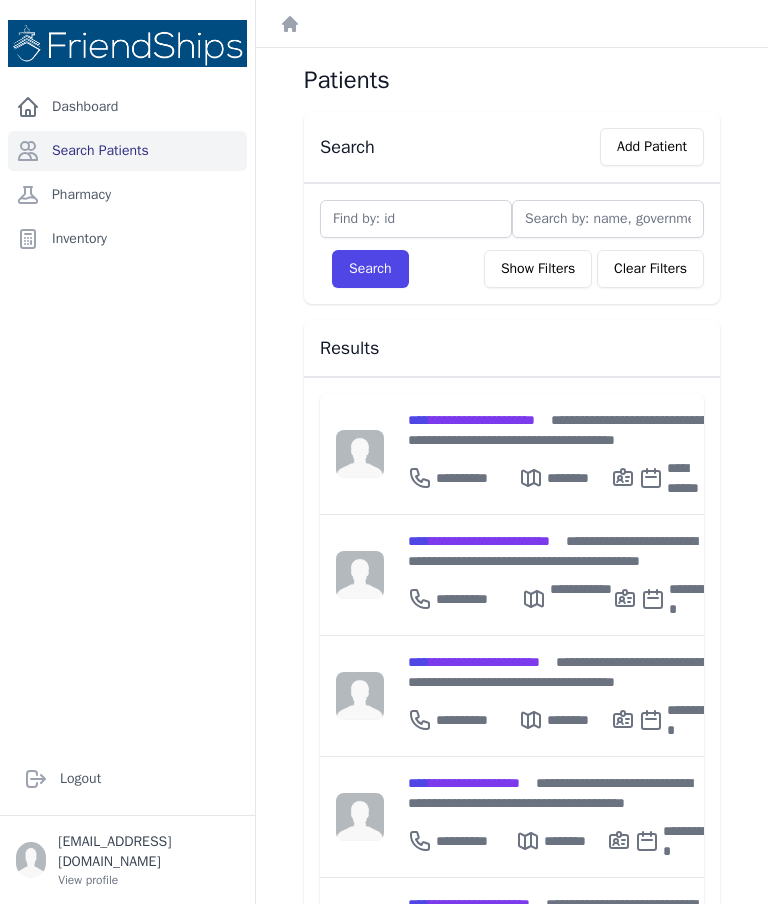 click at bounding box center (608, 219) 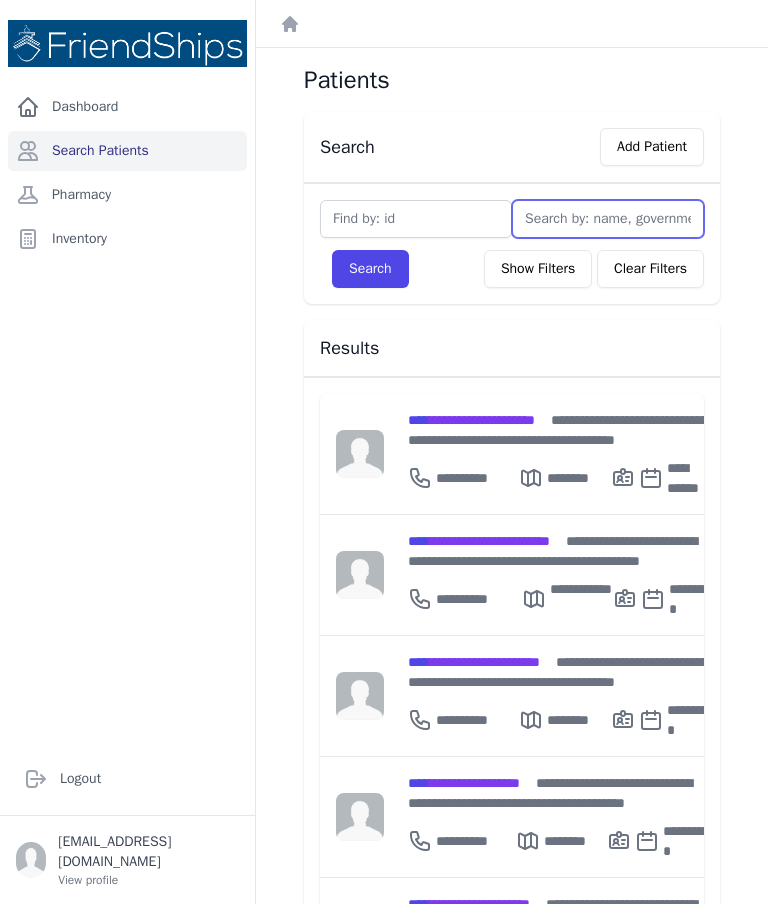 type on "D" 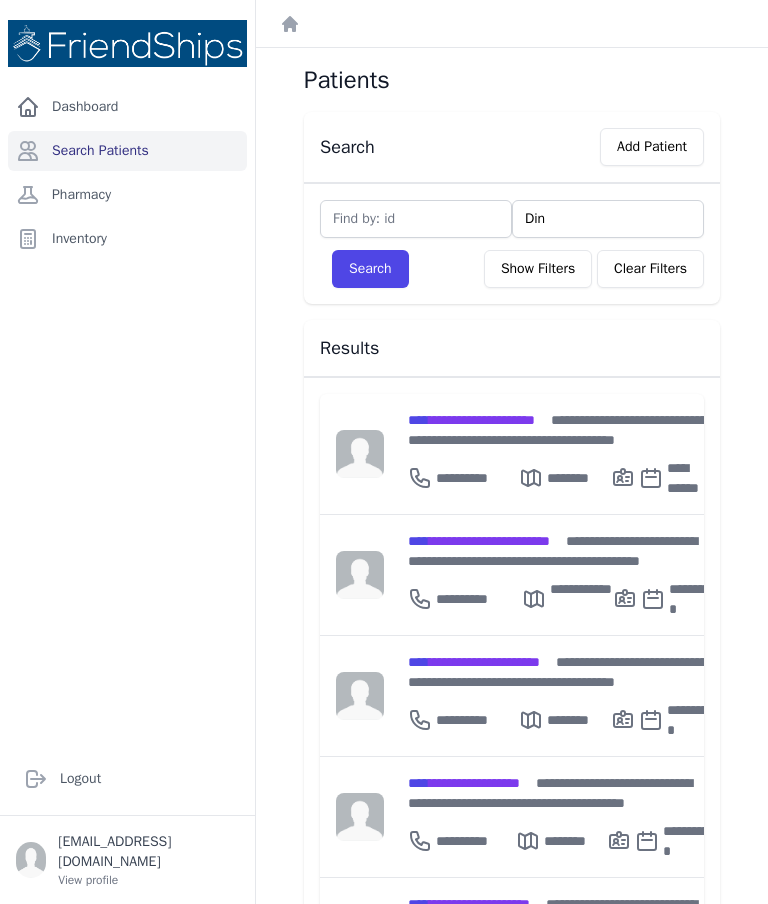 type on "Din" 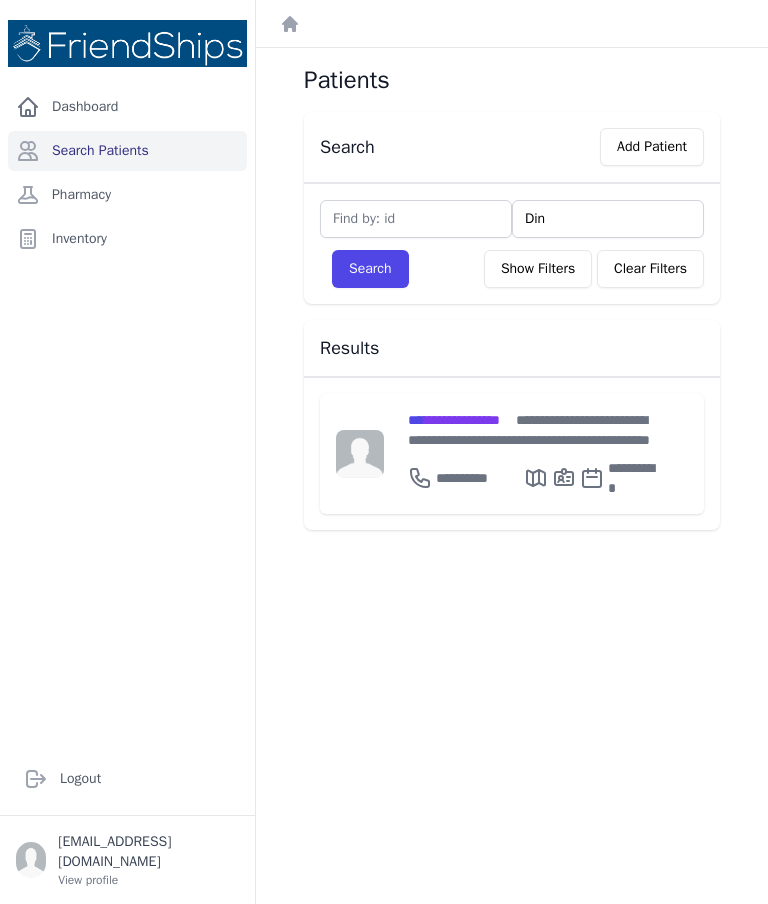 click on "Din" at bounding box center (608, 219) 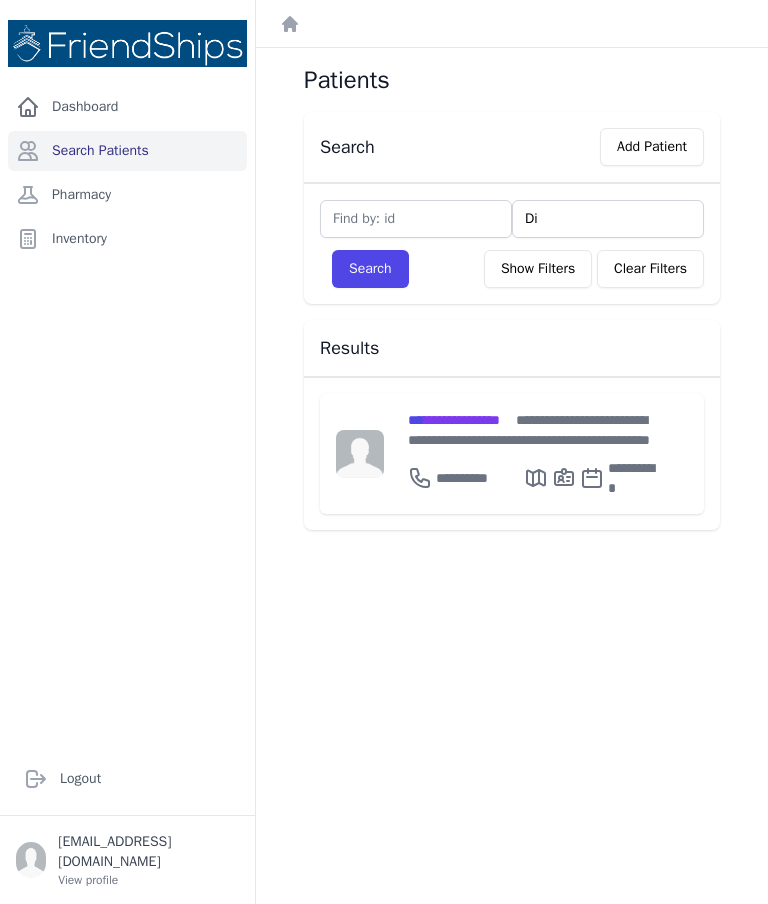 type on "D" 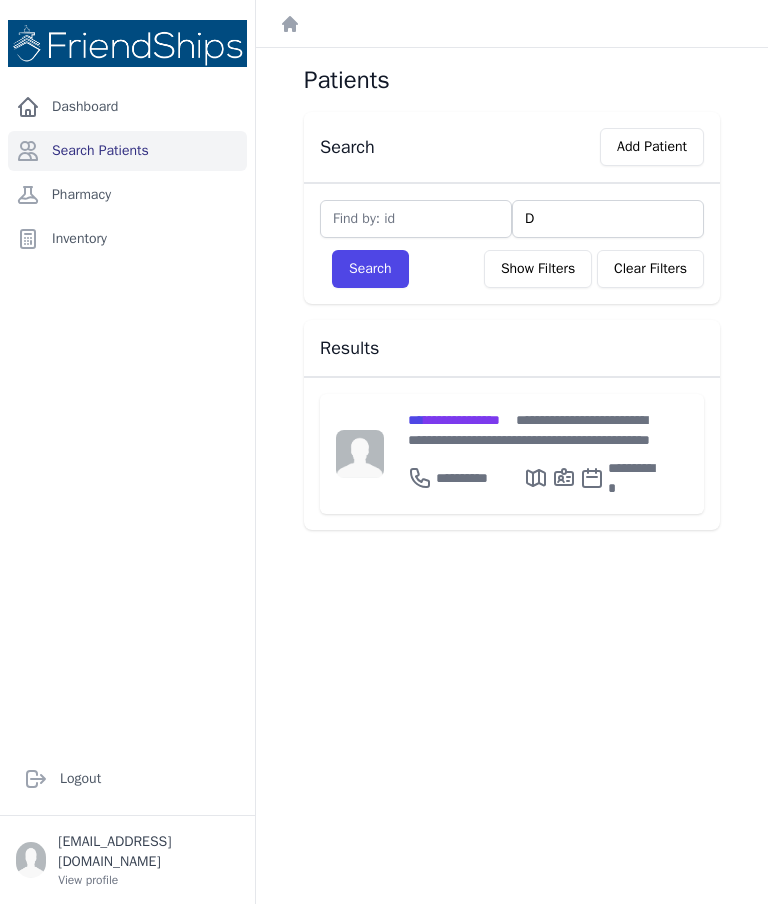 type 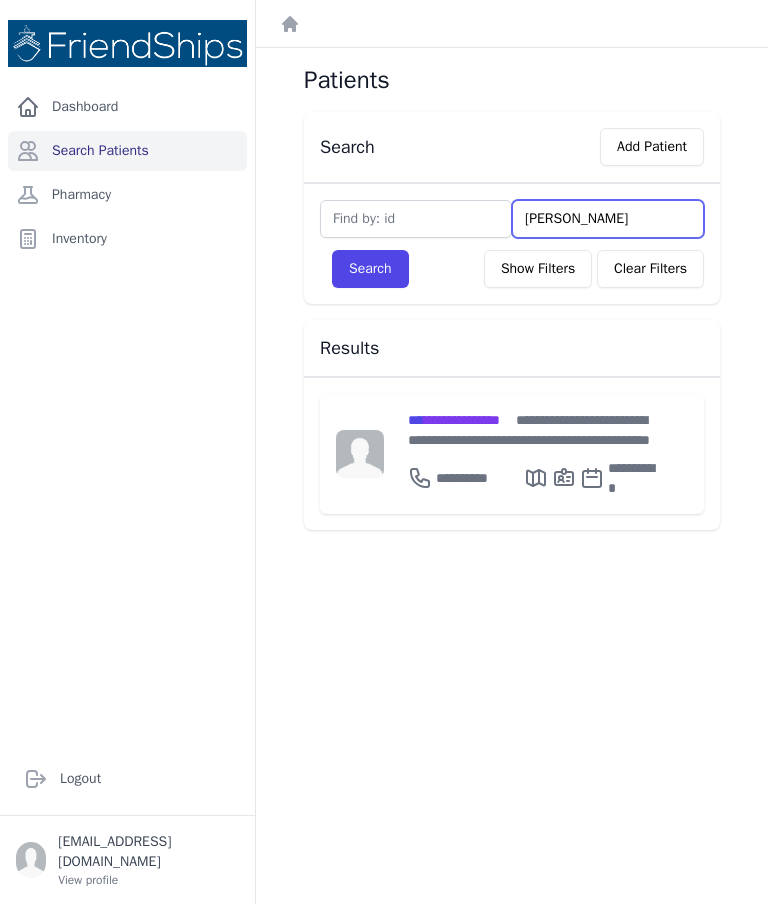 type on "Jal" 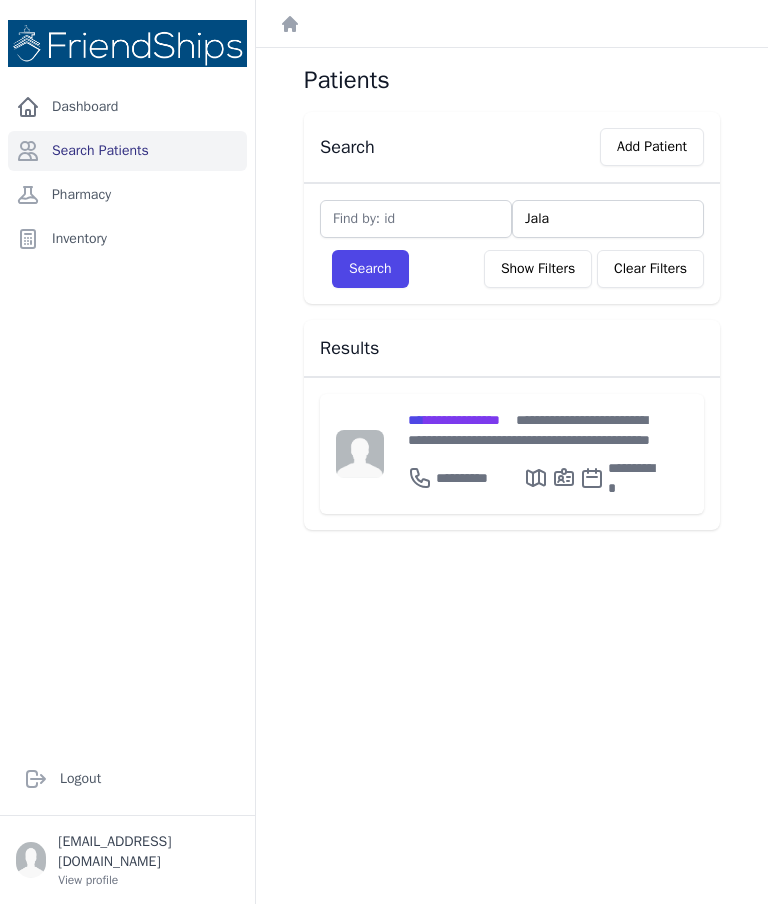 type on "[PERSON_NAME]" 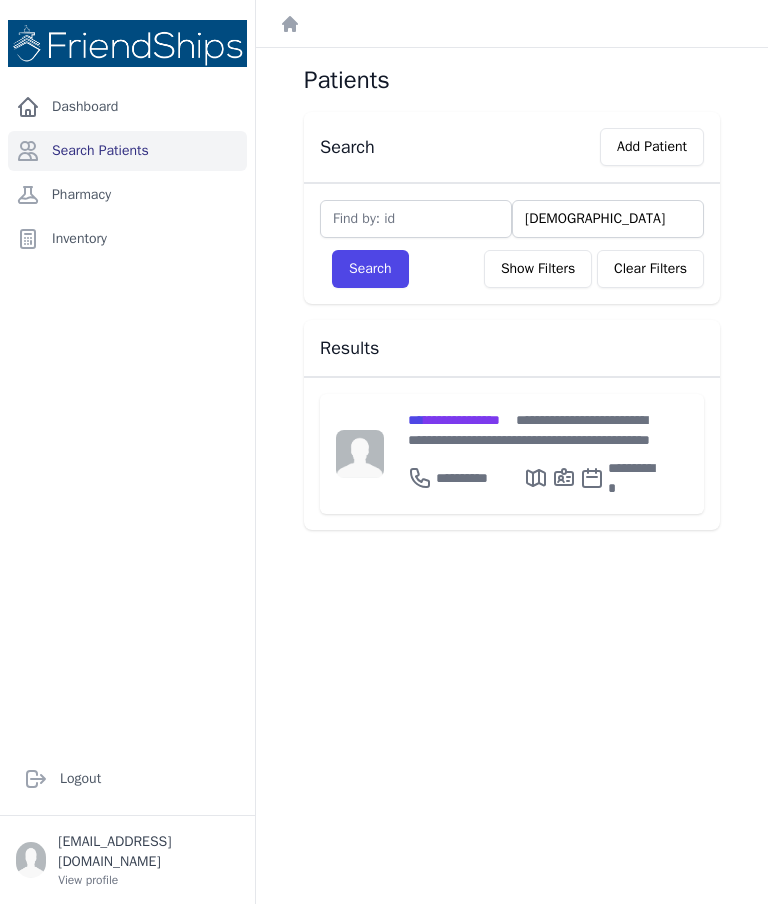 type on "[DEMOGRAPHIC_DATA]-" 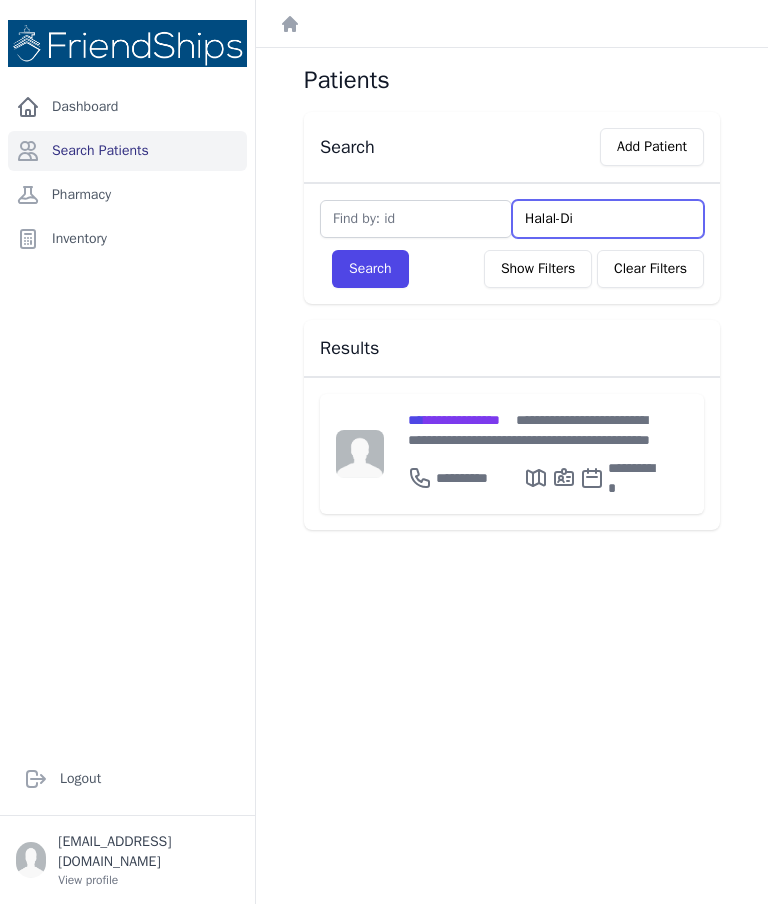 type on "Halal-Din" 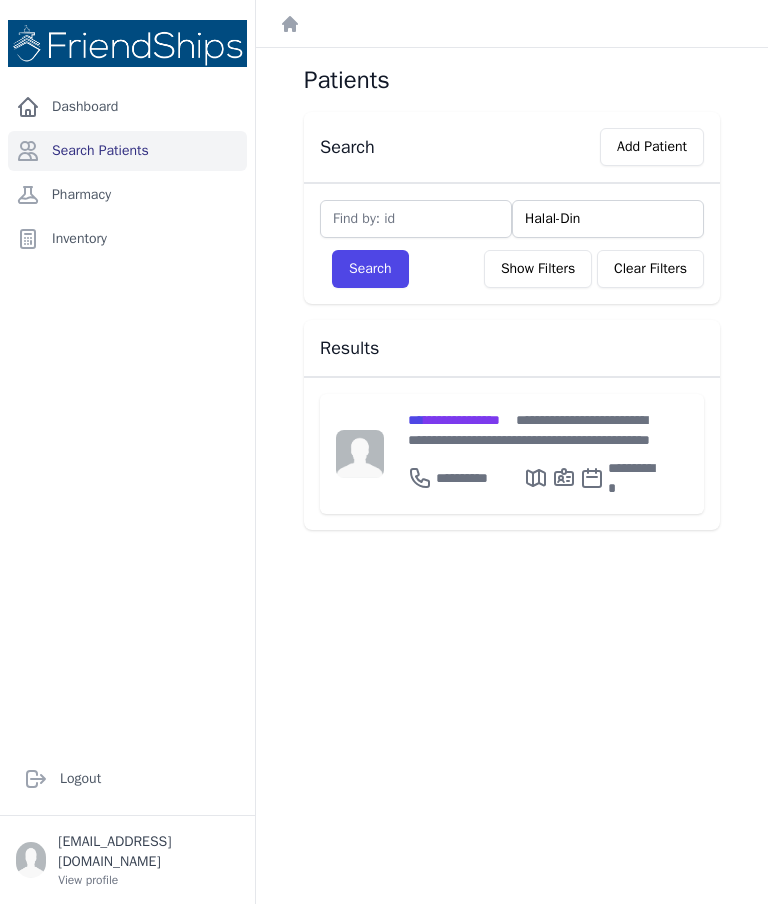 click on "Search" at bounding box center (370, 269) 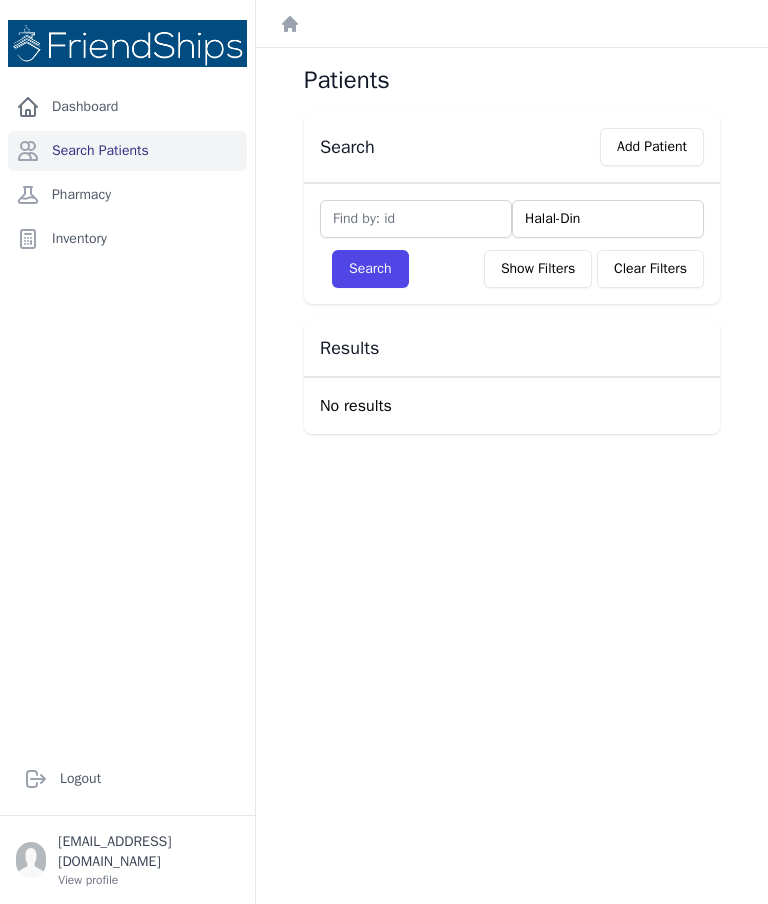 click on "Halal-Din" at bounding box center (608, 219) 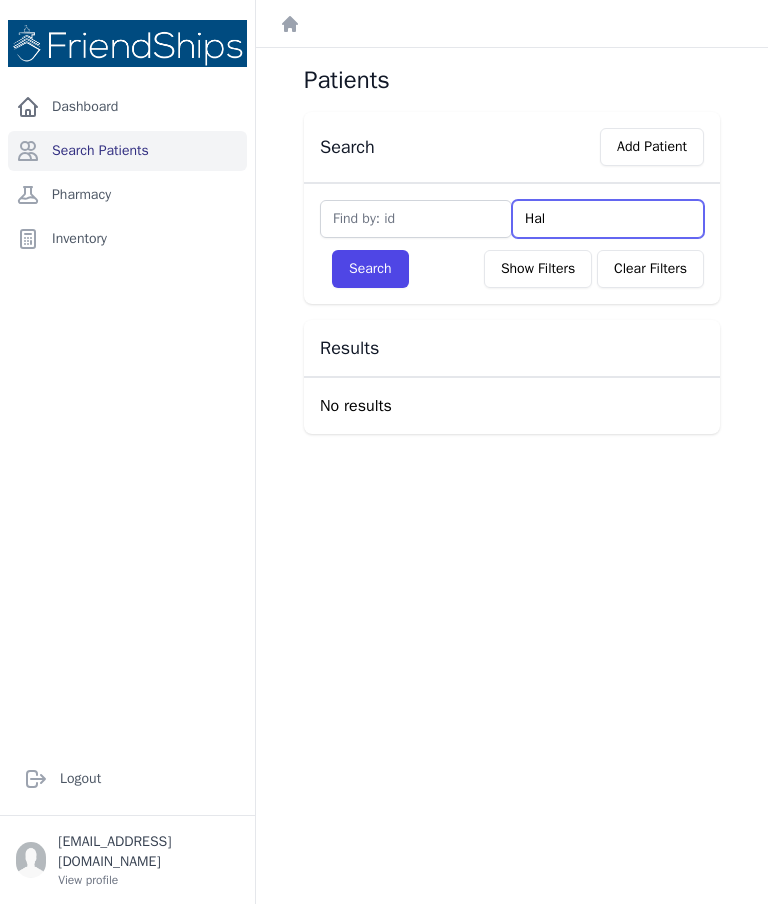 type on "Ha" 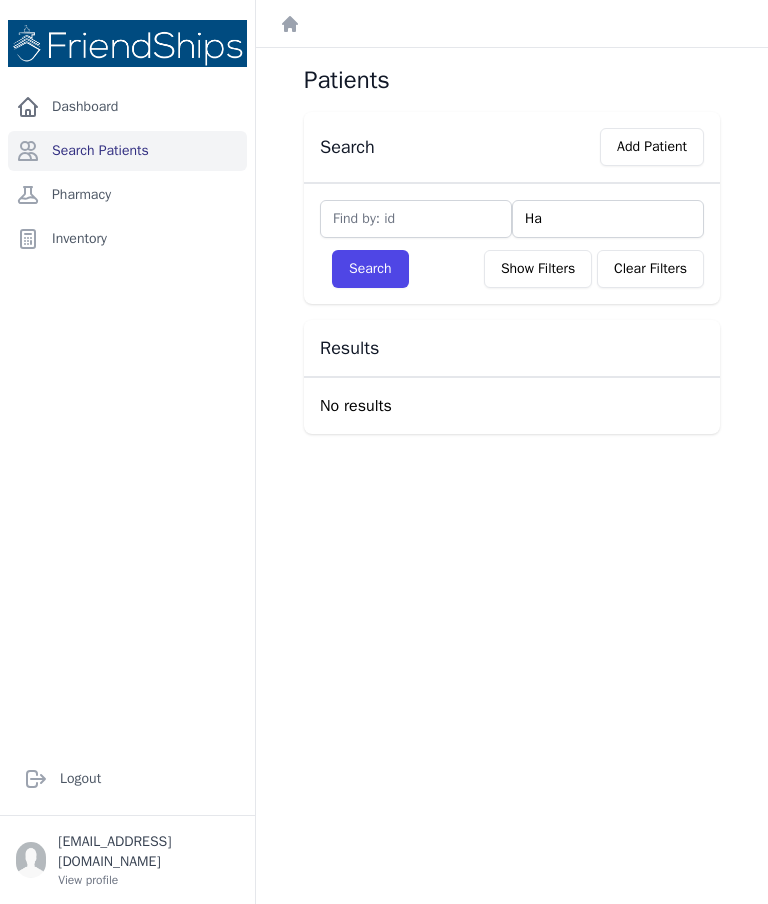 type on "H" 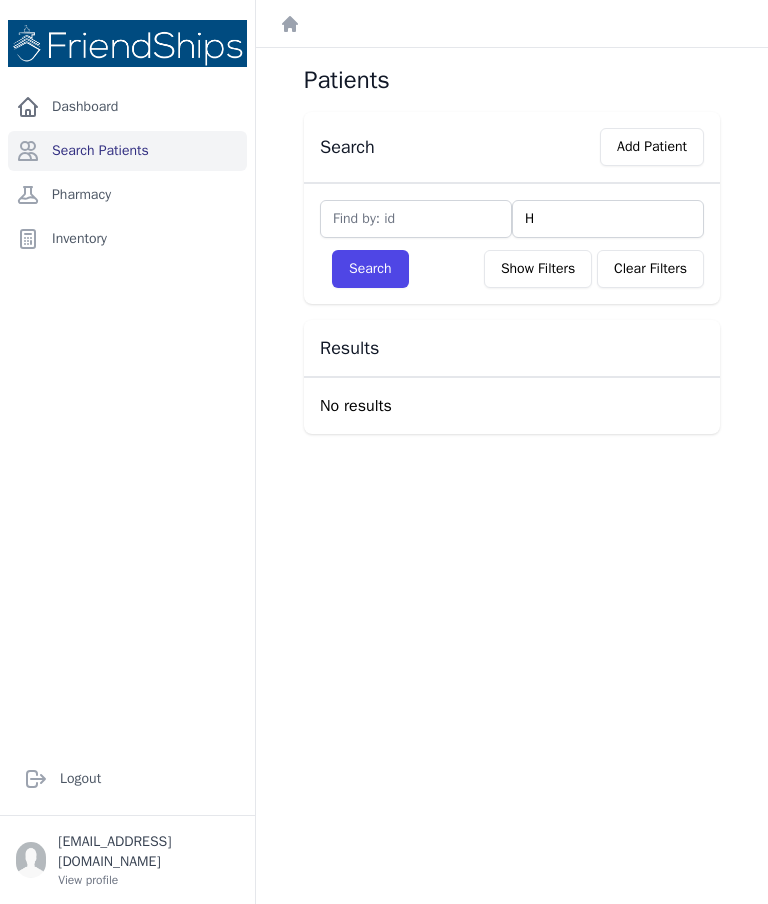 type 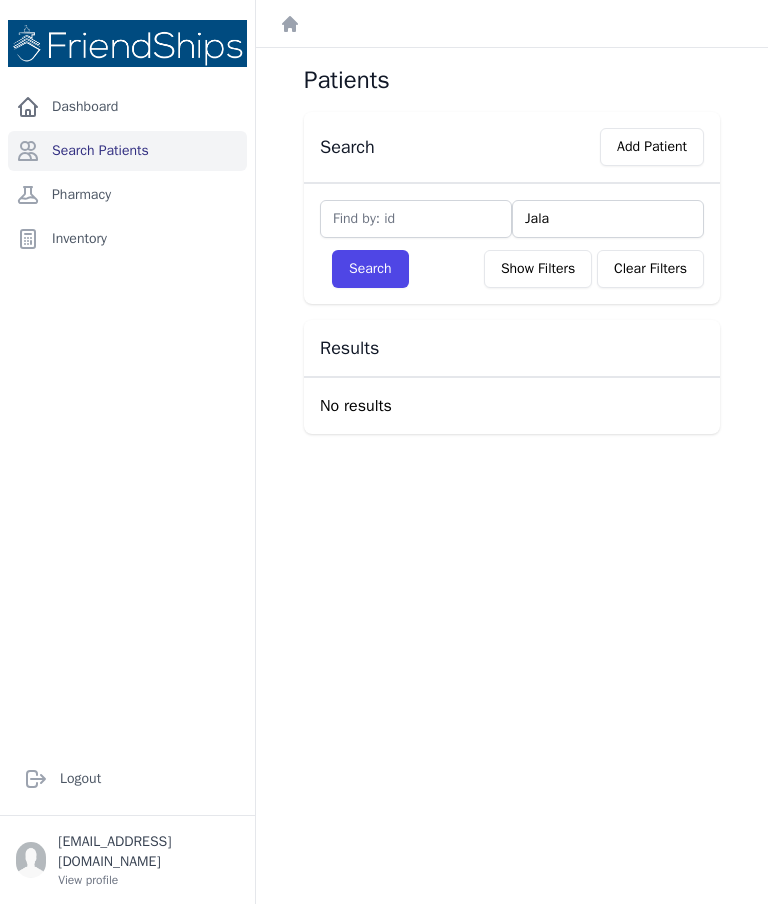 type on "[PERSON_NAME]" 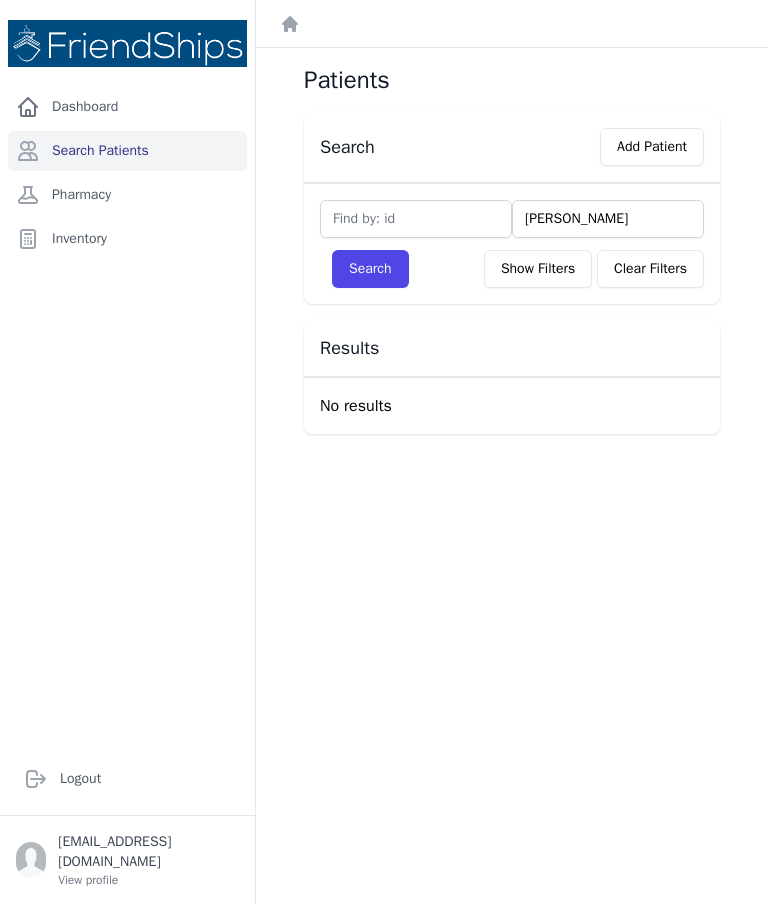 type on "[PERSON_NAME]" 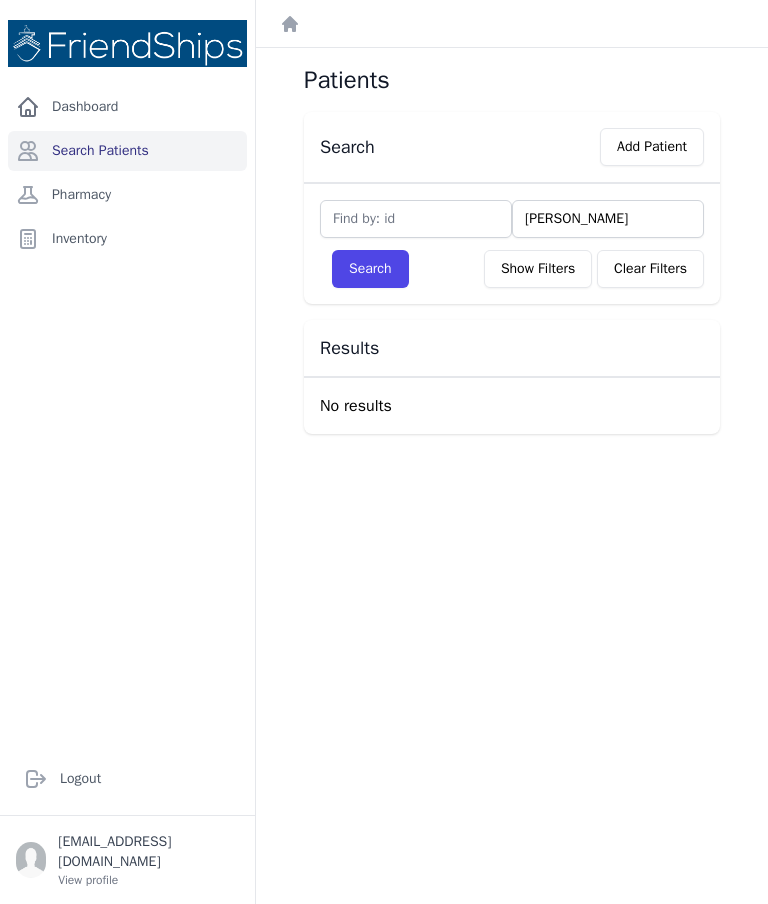 type on "[PERSON_NAME]" 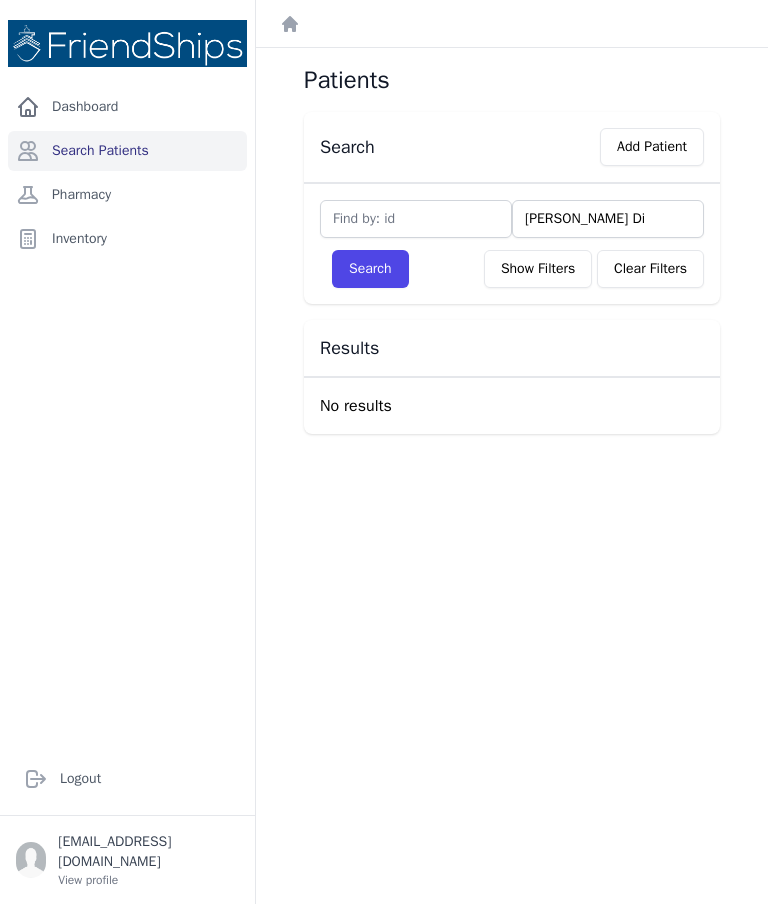 type on "[PERSON_NAME]" 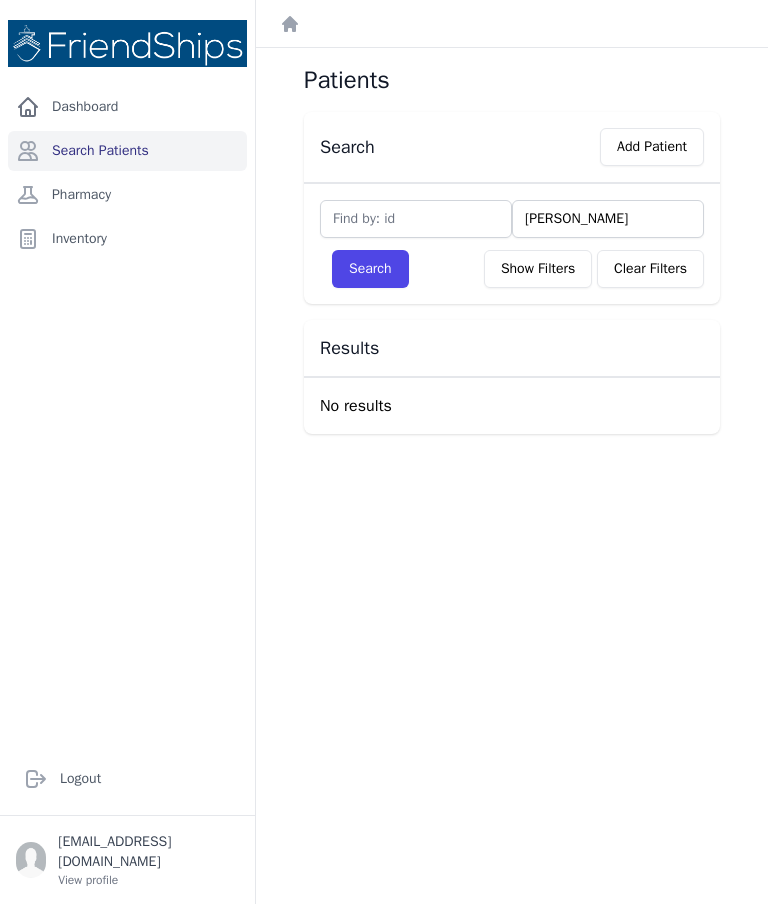 click on "Search" at bounding box center (370, 269) 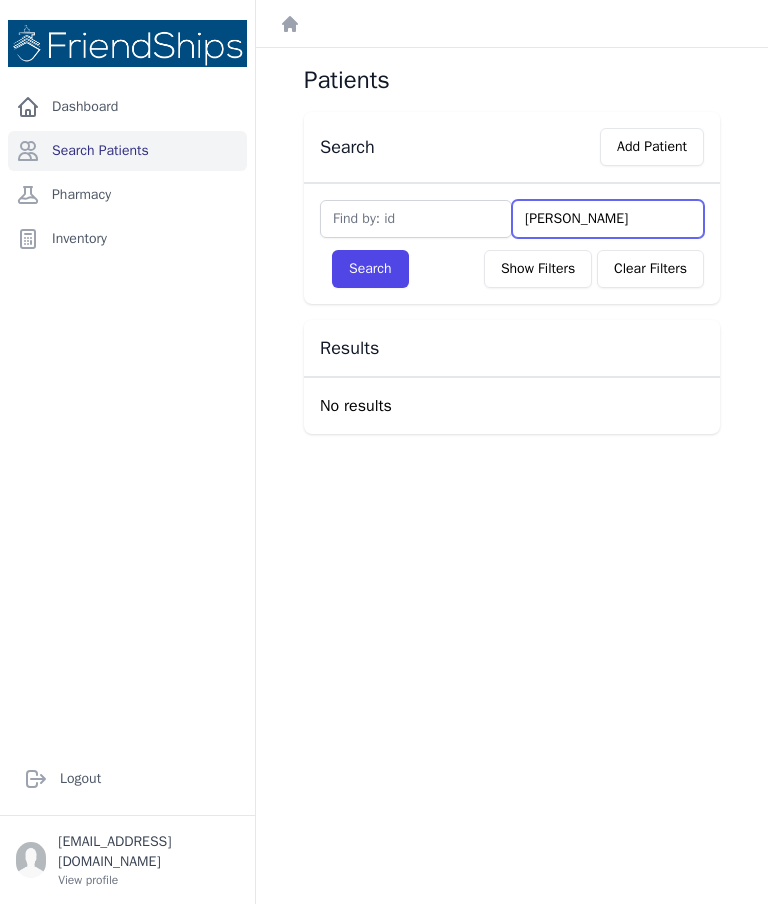 click on "[PERSON_NAME]" at bounding box center (608, 219) 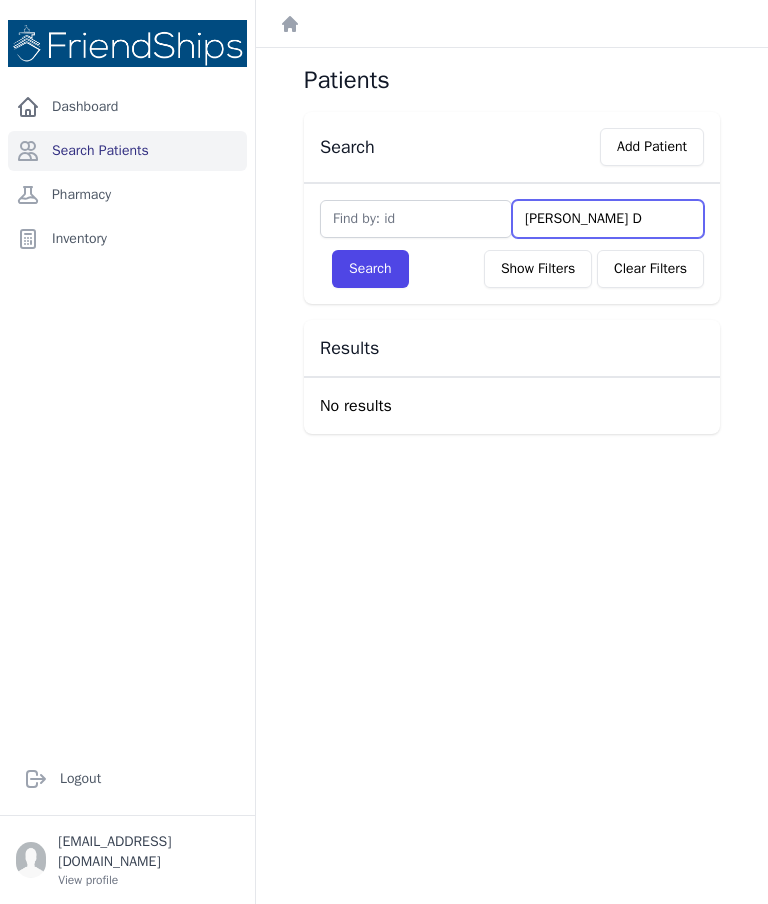 type on "[PERSON_NAME]" 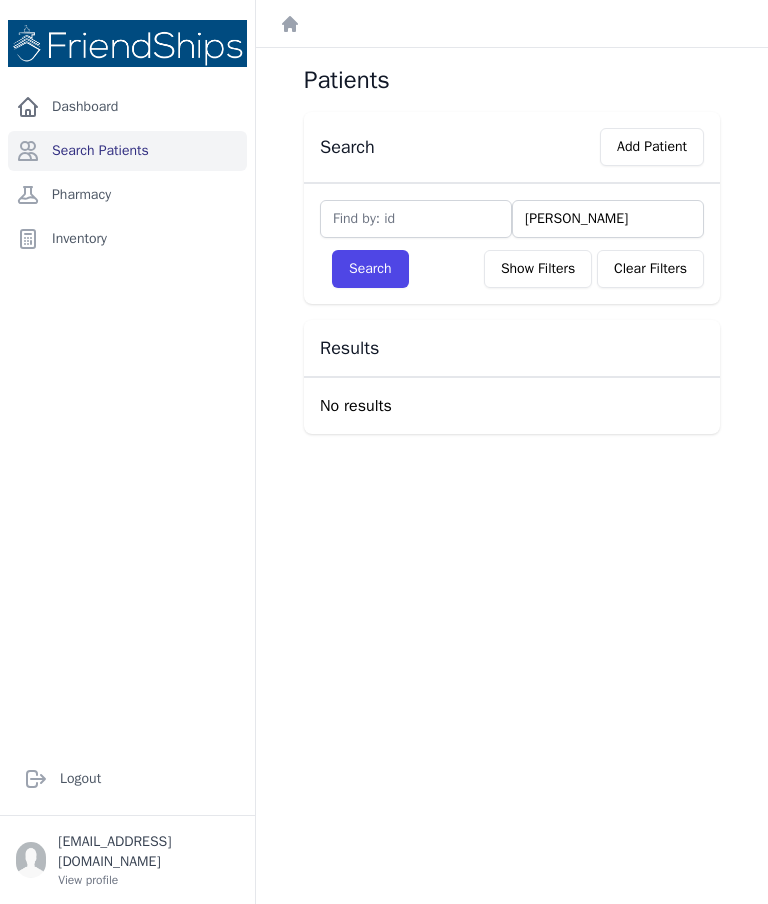 type on "J" 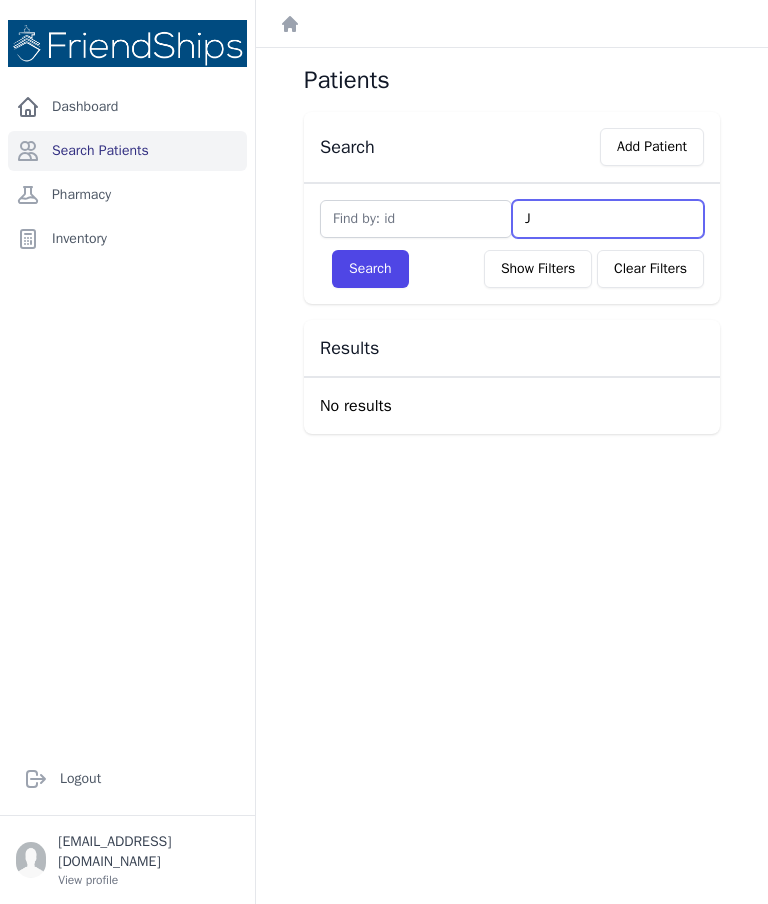 type 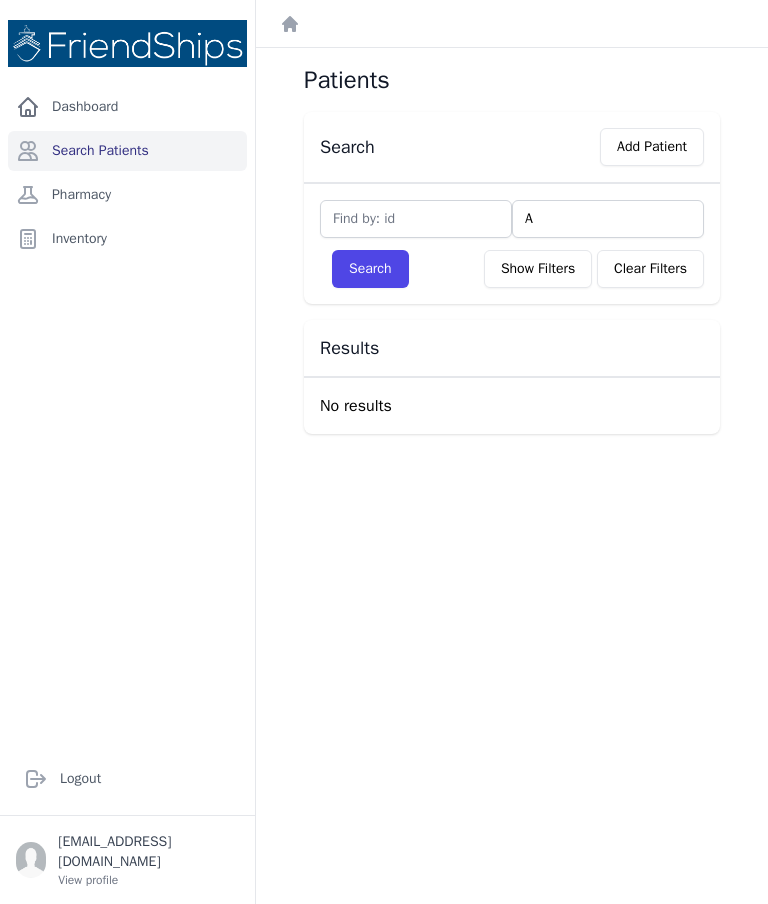 type on "Al" 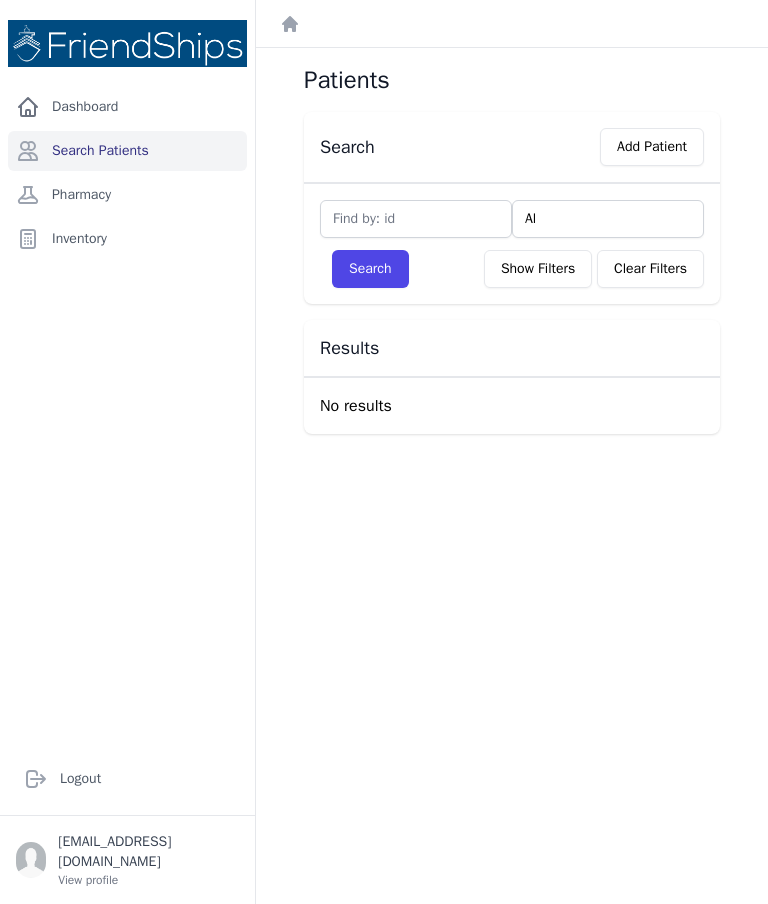 type on "Al-" 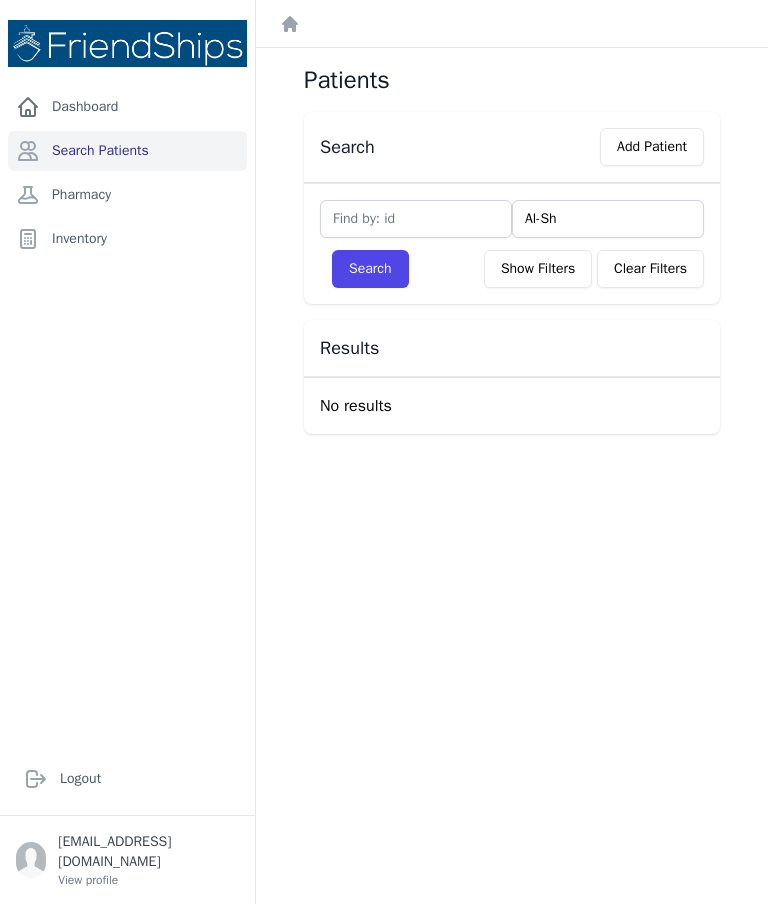 type on "Al-Sha" 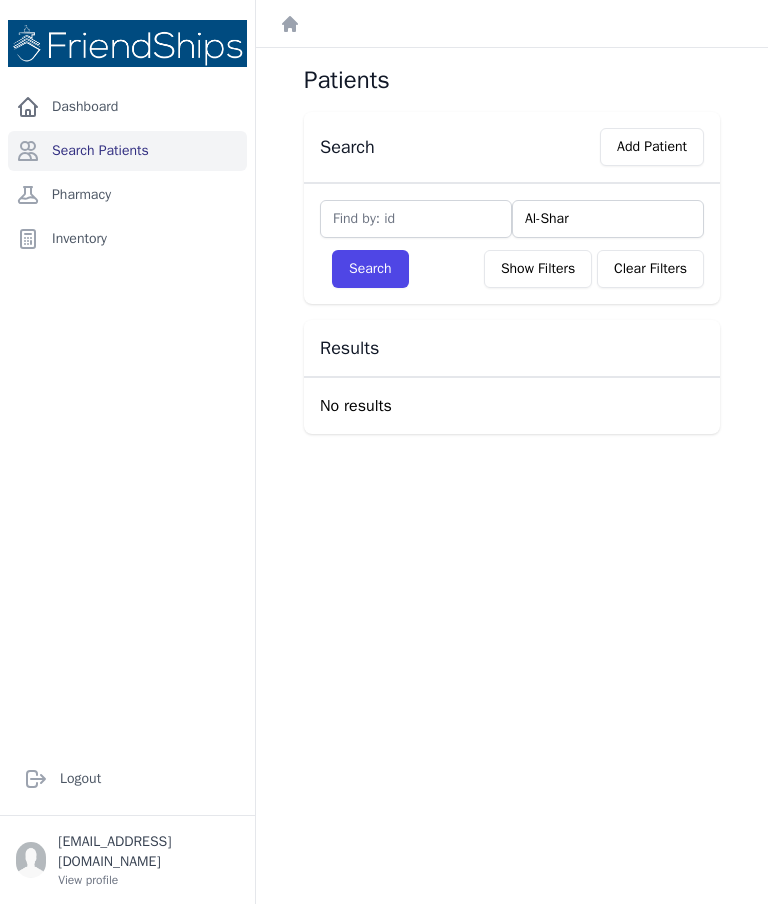 type on "Al-[PERSON_NAME]" 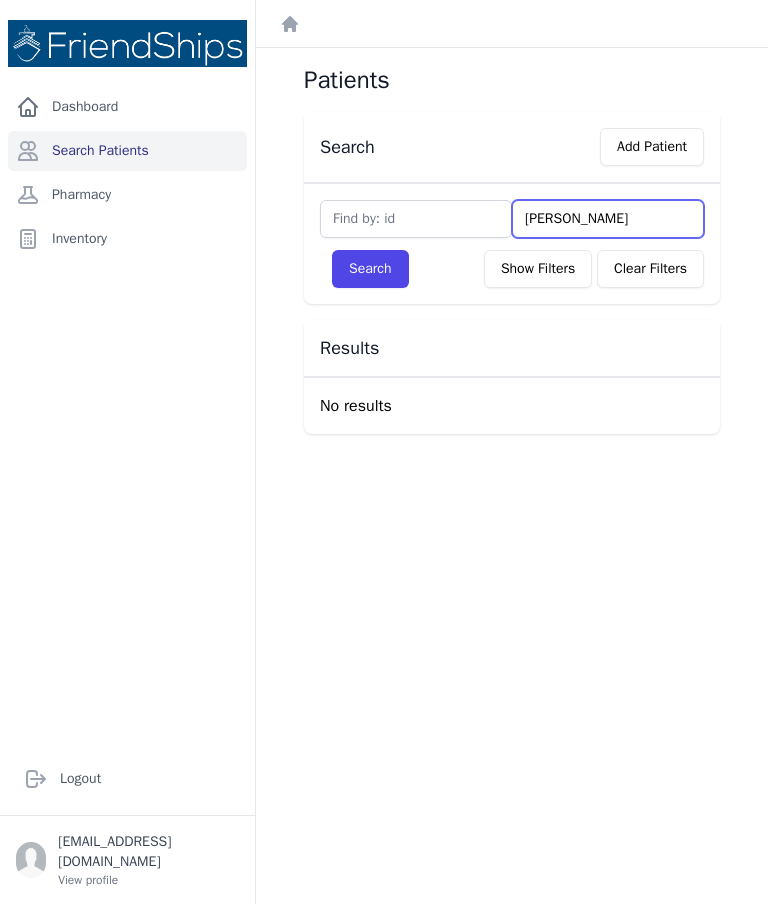 type on "[PERSON_NAME]" 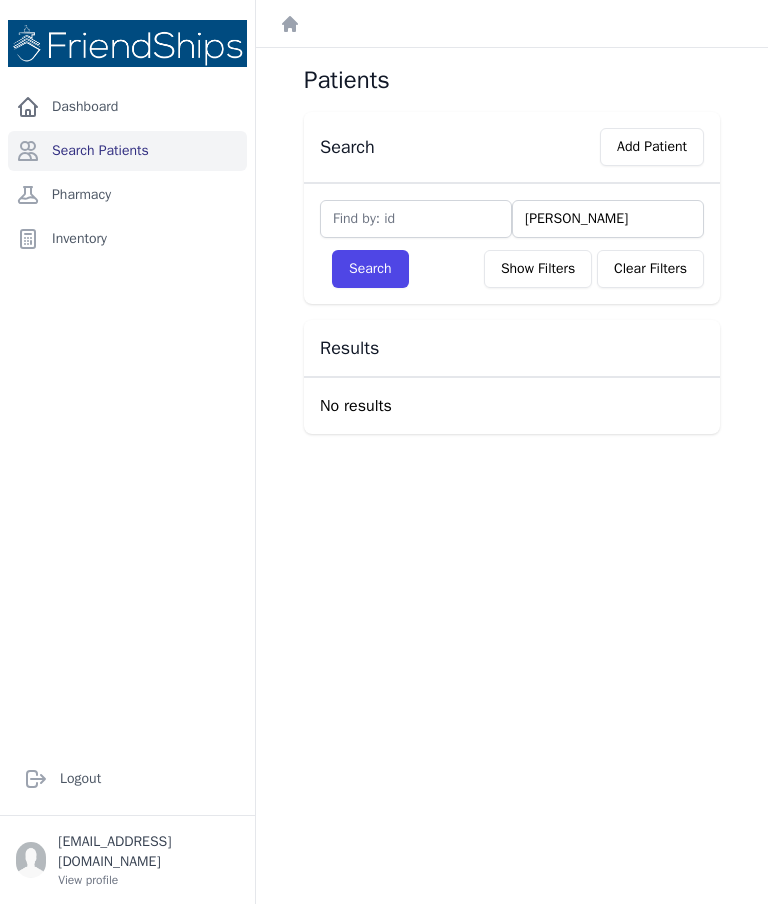 click on "Search" at bounding box center [370, 269] 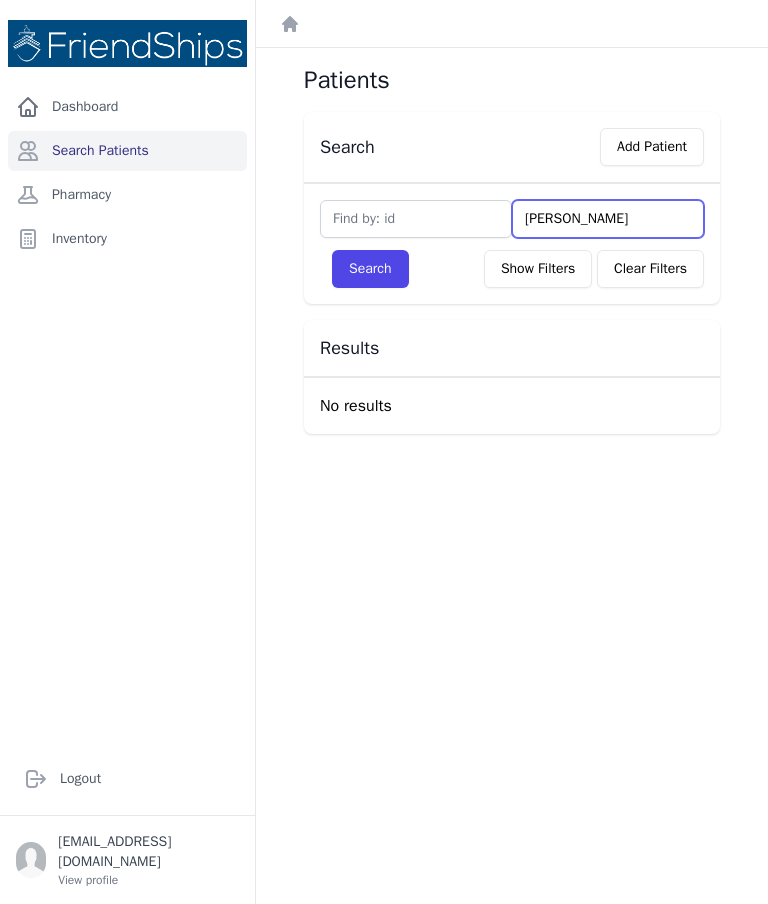 click on "[PERSON_NAME]" at bounding box center [608, 219] 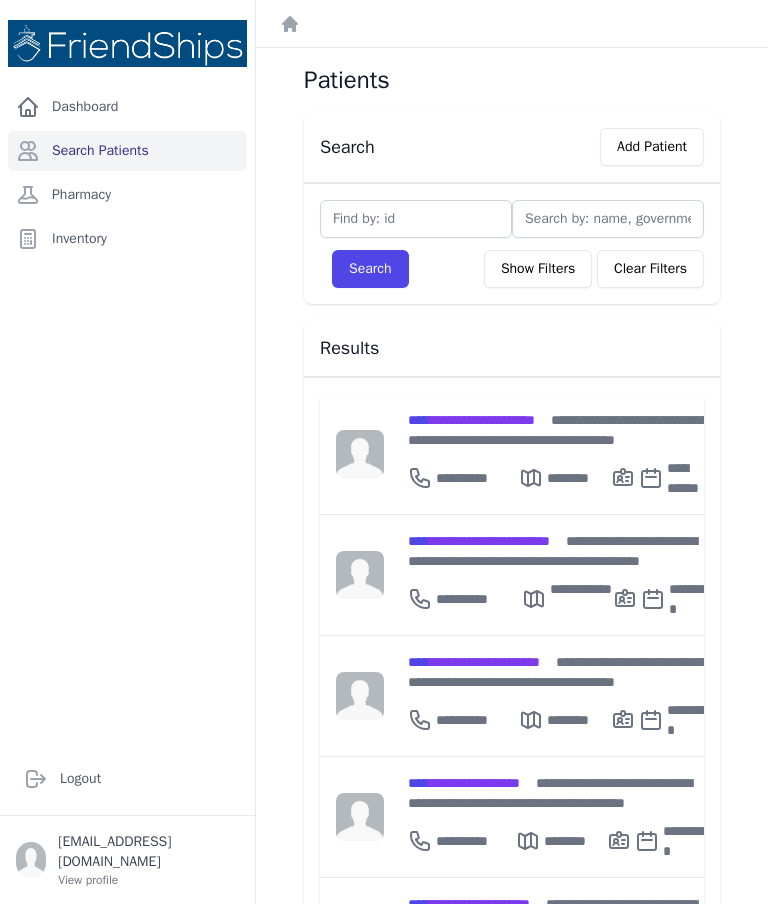 click at bounding box center [608, 219] 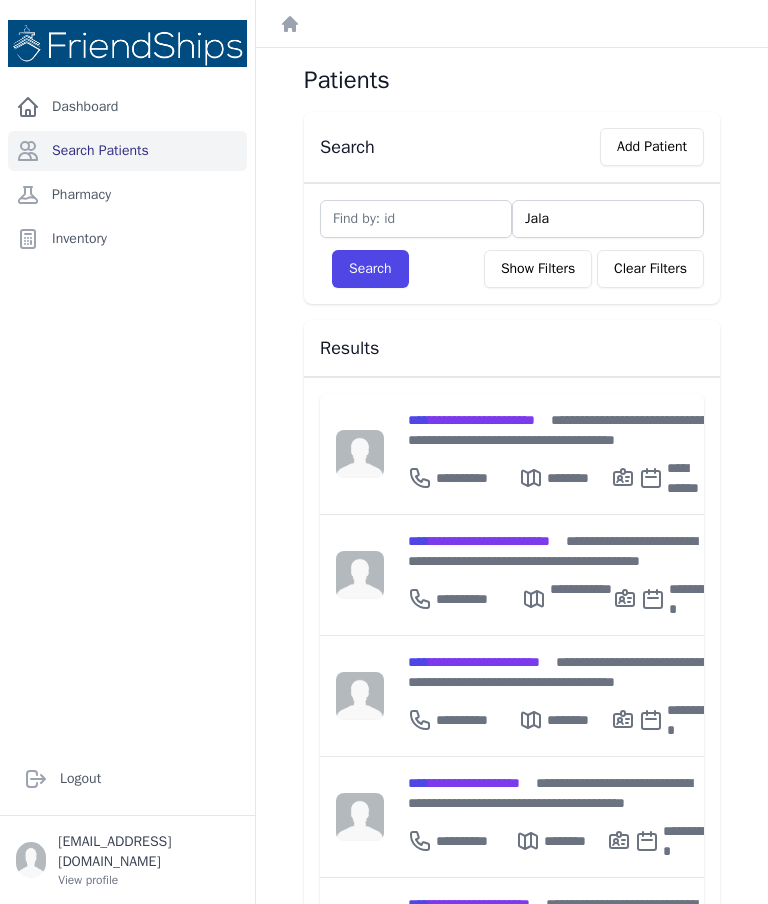 type on "[PERSON_NAME]" 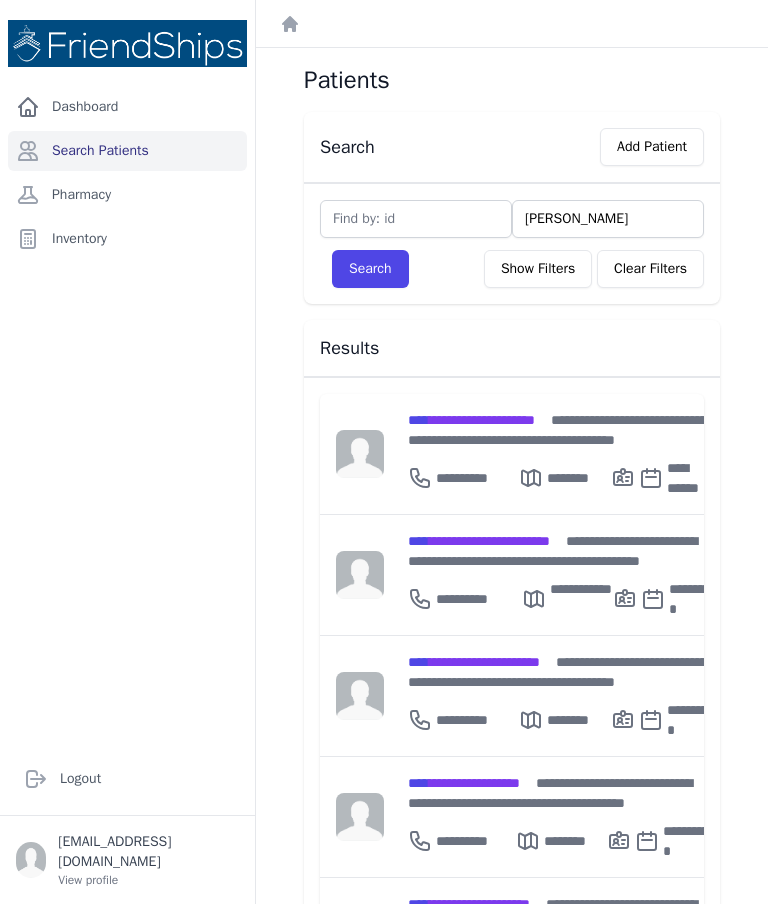 click on "Search" at bounding box center (370, 269) 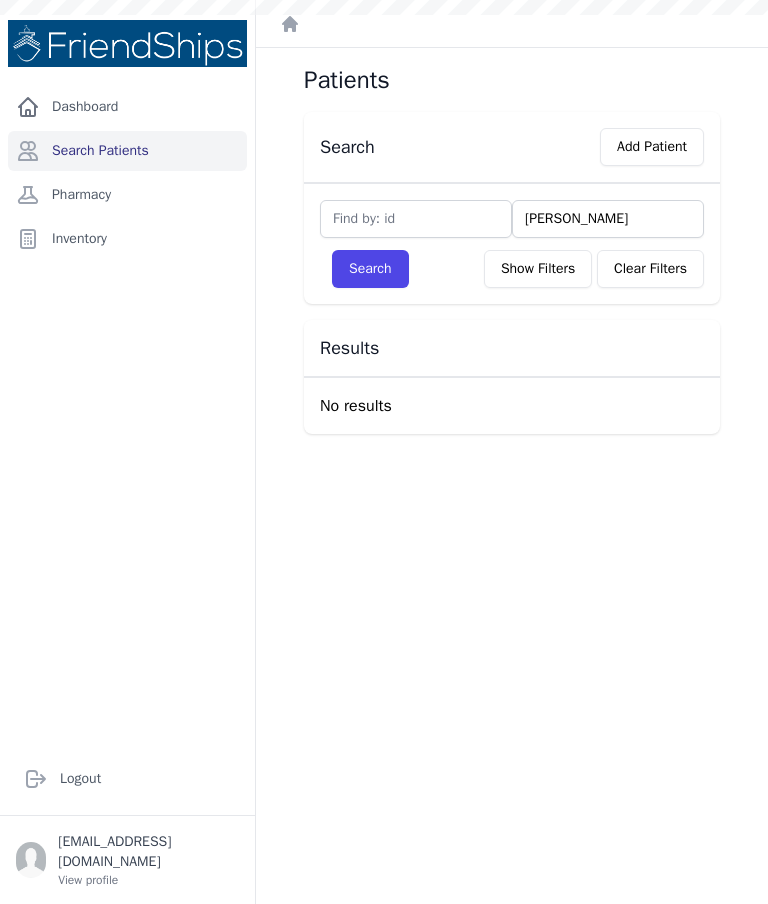 click on "Add Patient" at bounding box center [652, 147] 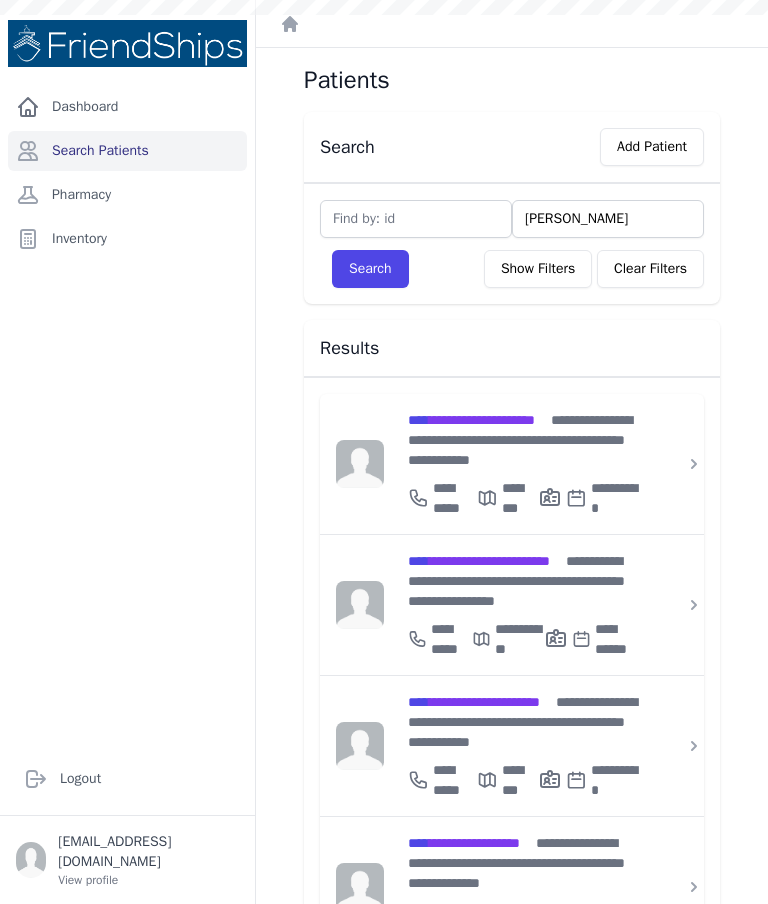 type on "[PERSON_NAME]" 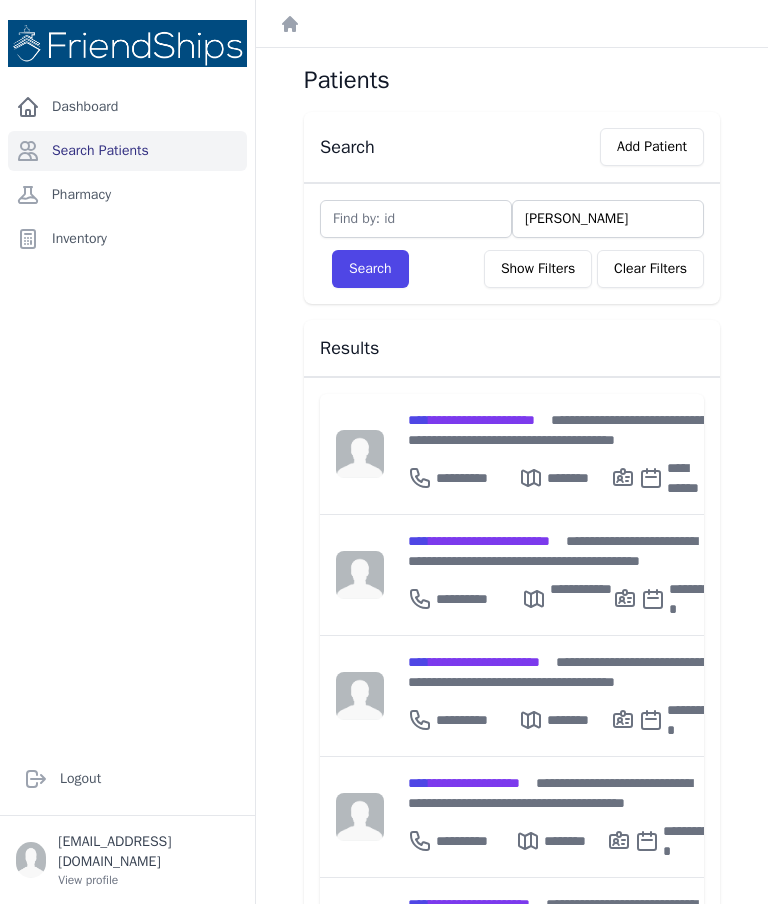 click on "Add Patient" at bounding box center (652, 147) 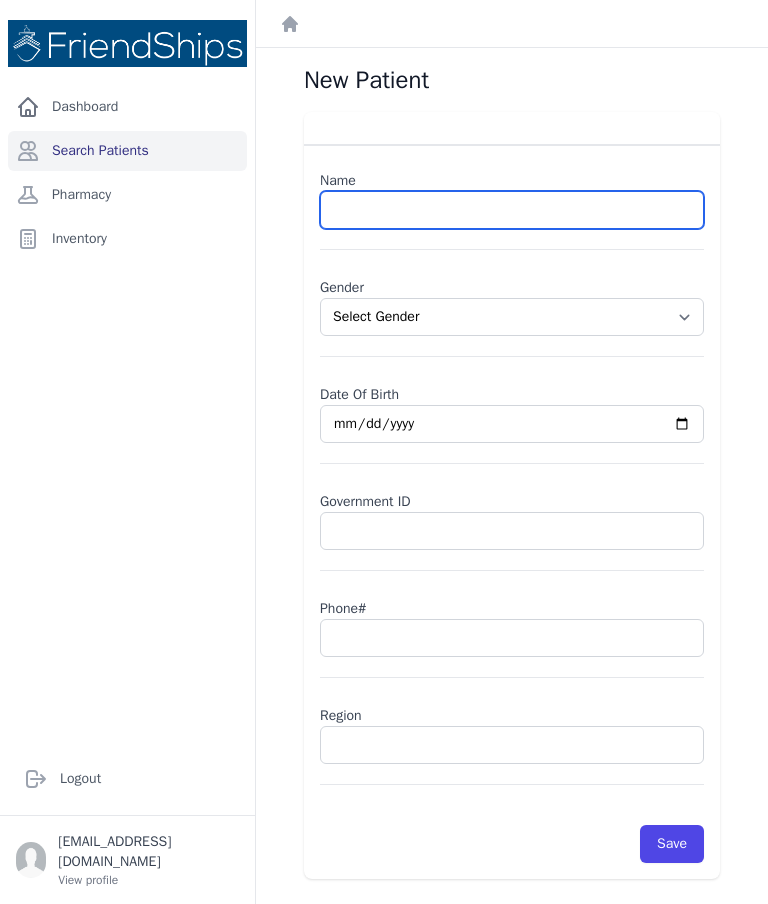 click at bounding box center (512, 210) 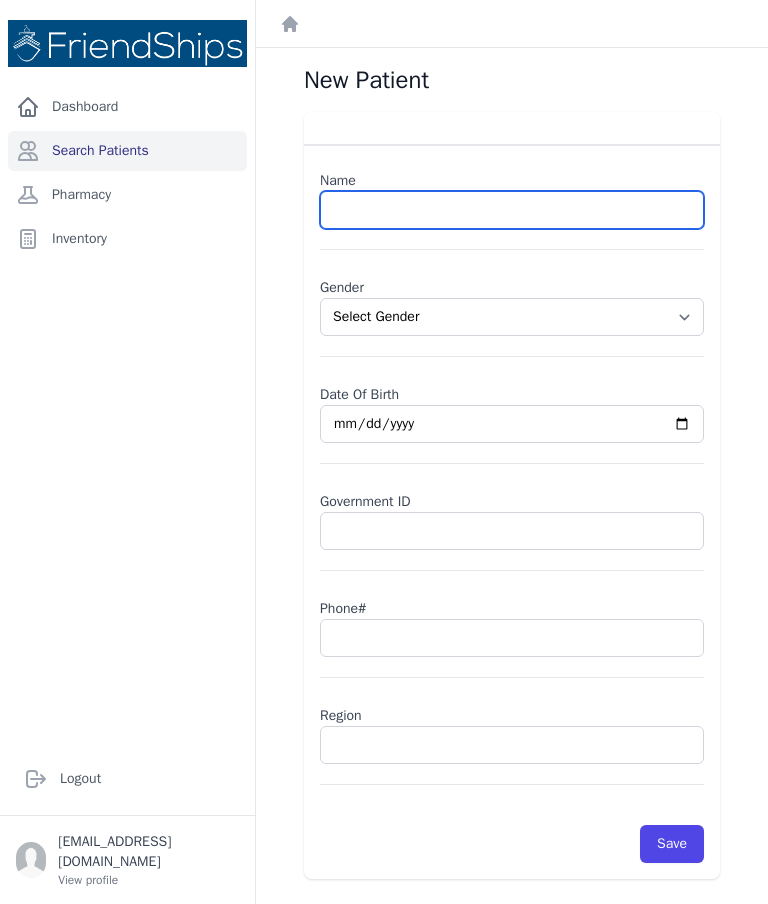 paste on "[PERSON_NAME] [PERSON_NAME]" 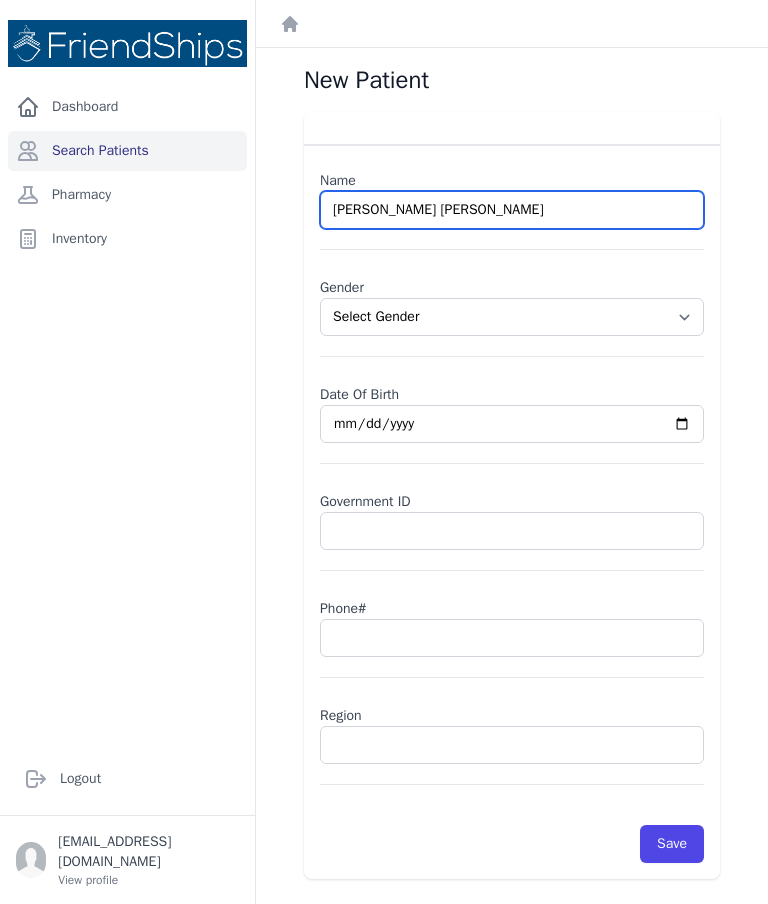 click on "[PERSON_NAME] [PERSON_NAME]" at bounding box center (512, 210) 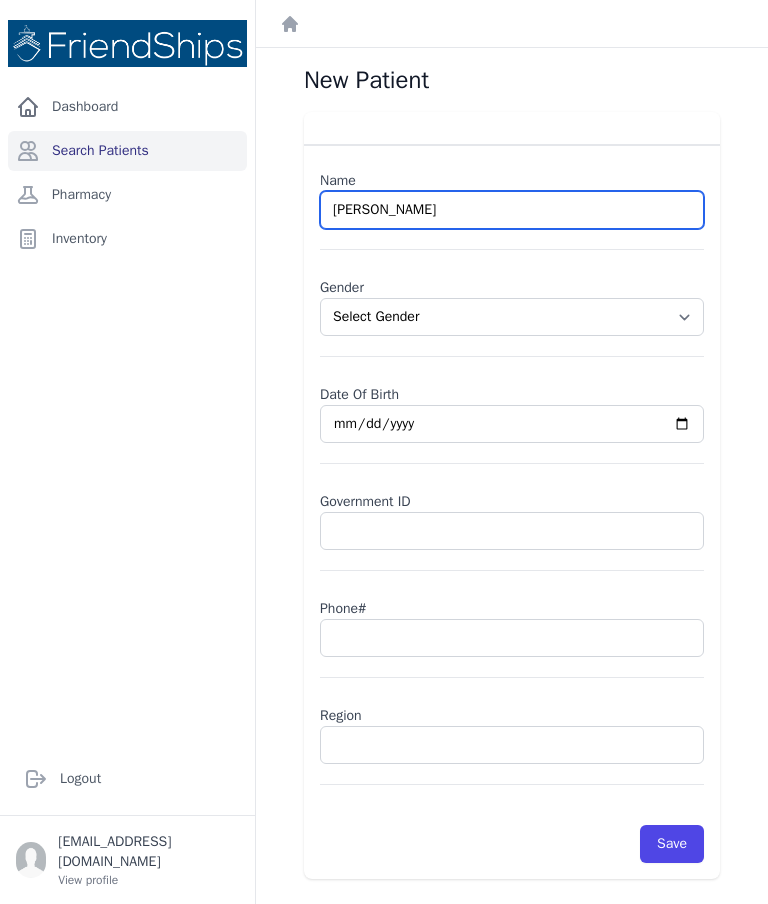 type on "[PERSON_NAME]" 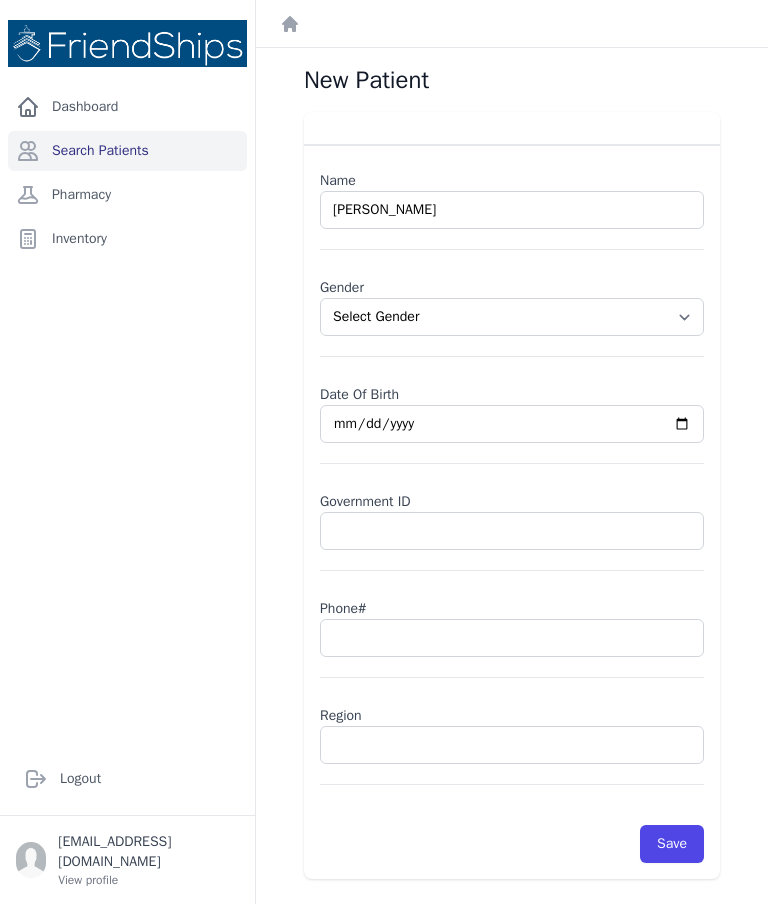 click on "Select Gender [DEMOGRAPHIC_DATA] [DEMOGRAPHIC_DATA]" at bounding box center [512, 317] 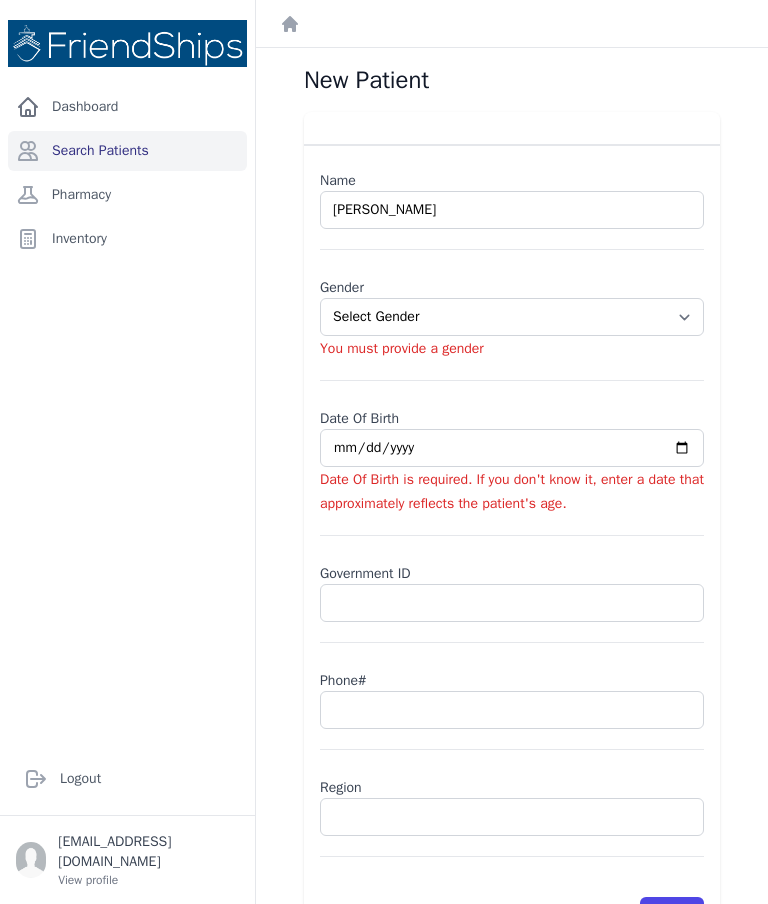 click at bounding box center [512, 448] 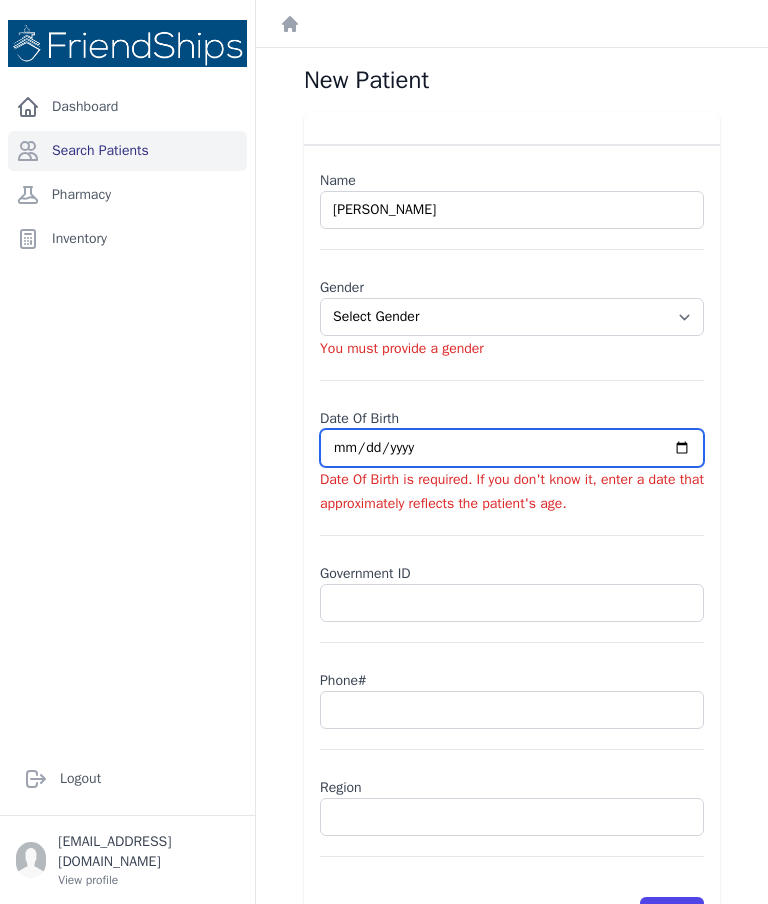 select on "[DEMOGRAPHIC_DATA]" 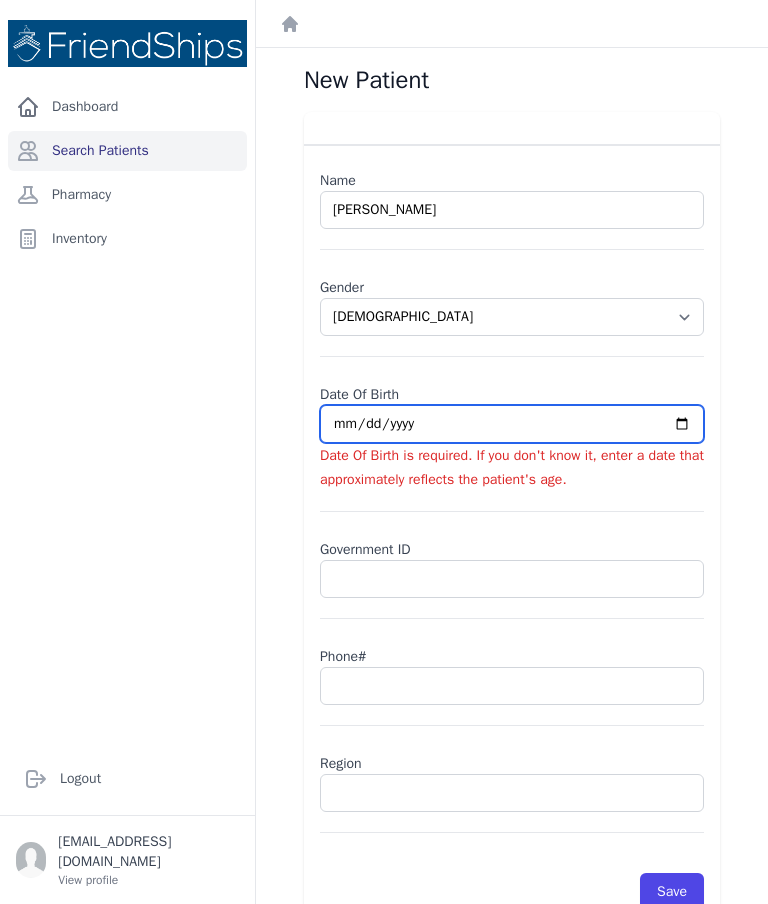 type on "[DATE]" 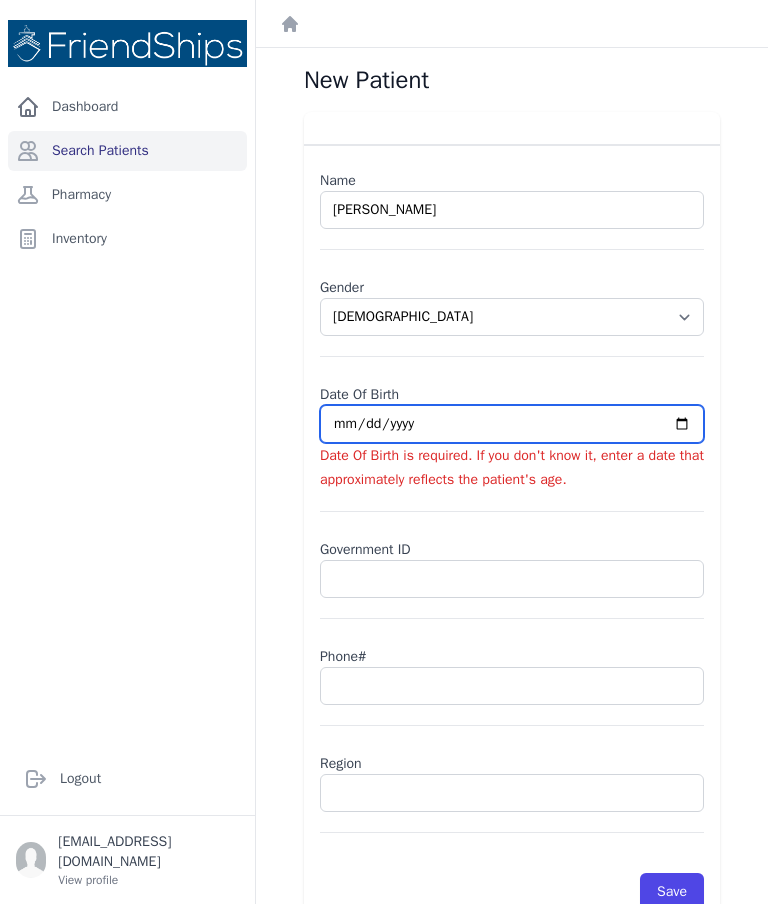 select on "[DEMOGRAPHIC_DATA]" 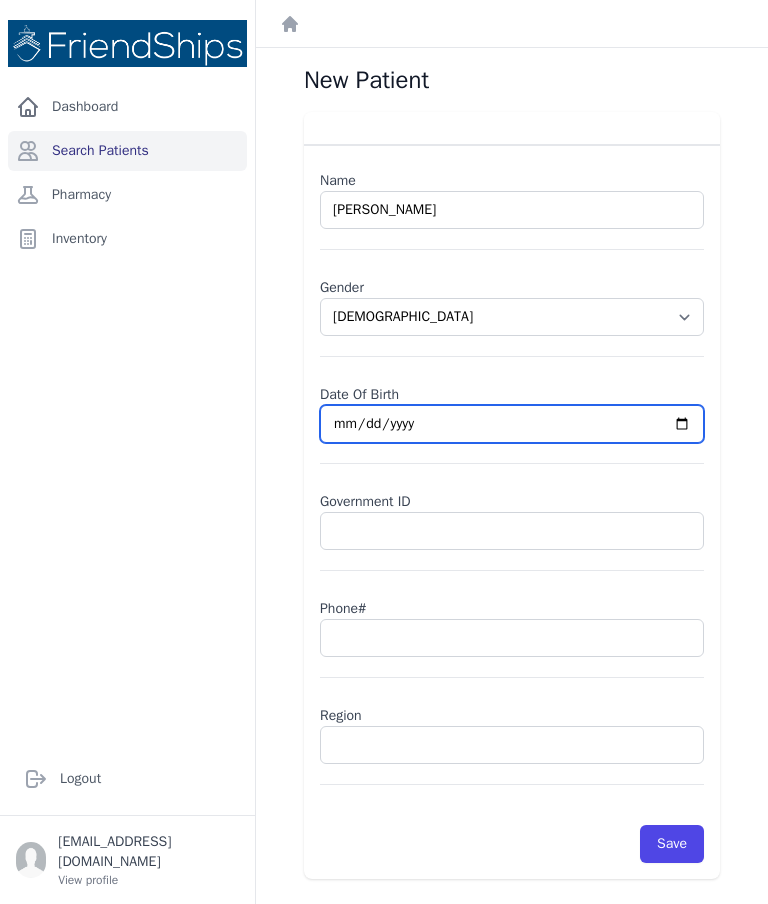 type on "[DATE]" 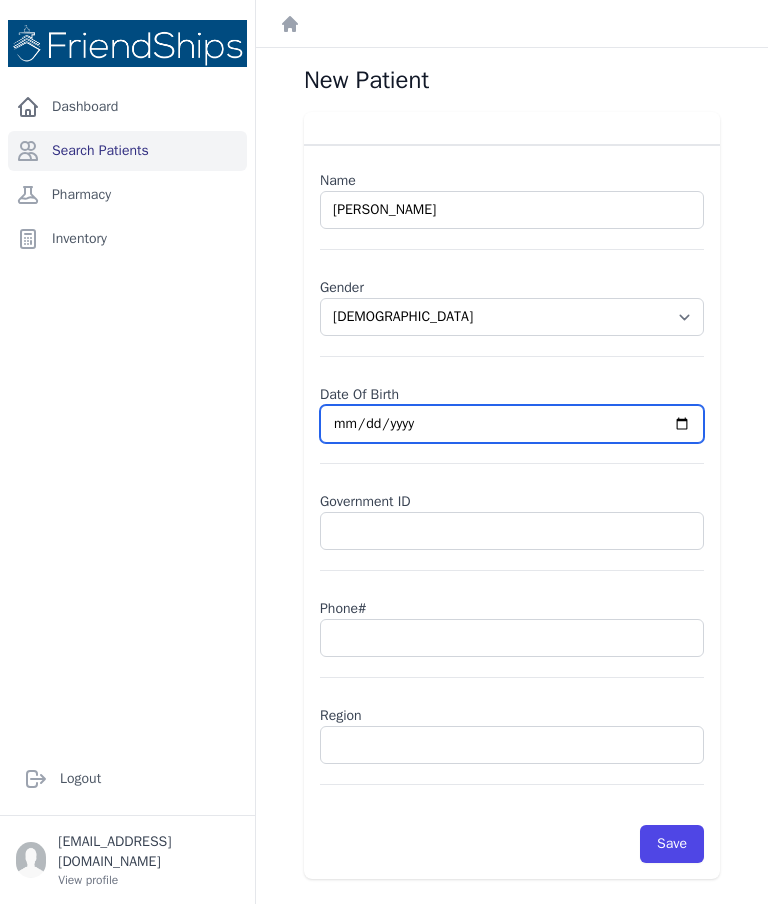 select on "[DEMOGRAPHIC_DATA]" 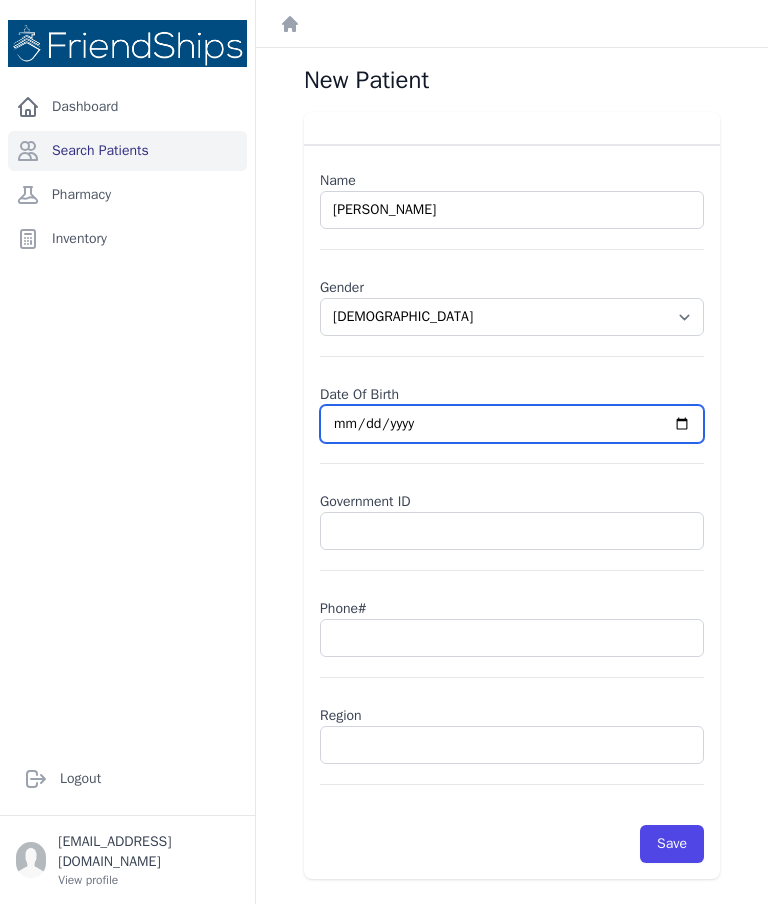 type on "[DATE]" 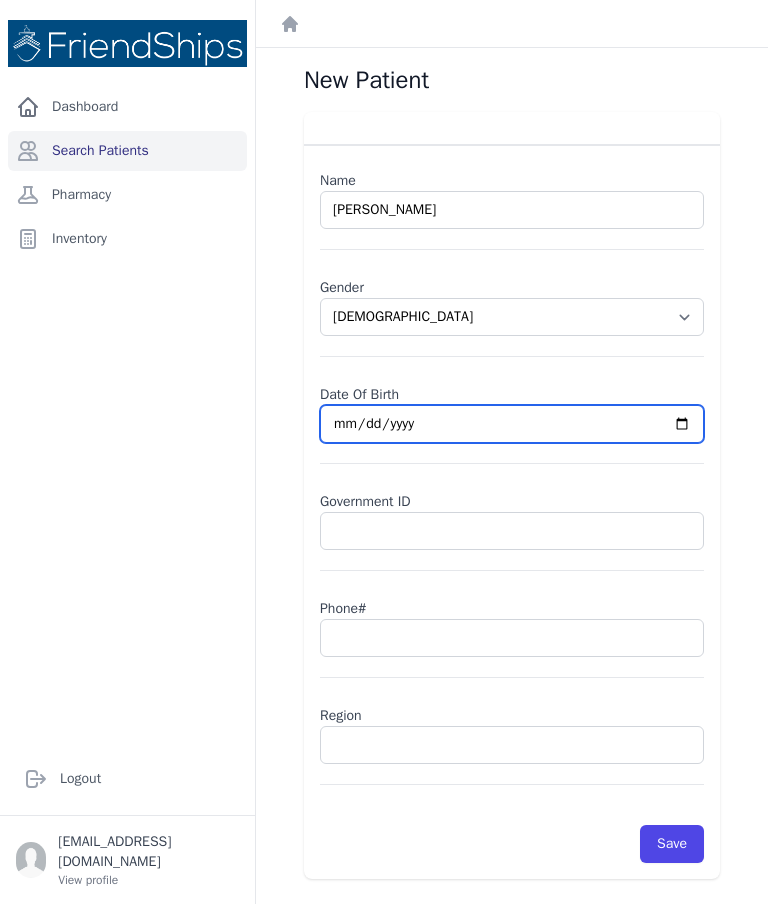select on "[DEMOGRAPHIC_DATA]" 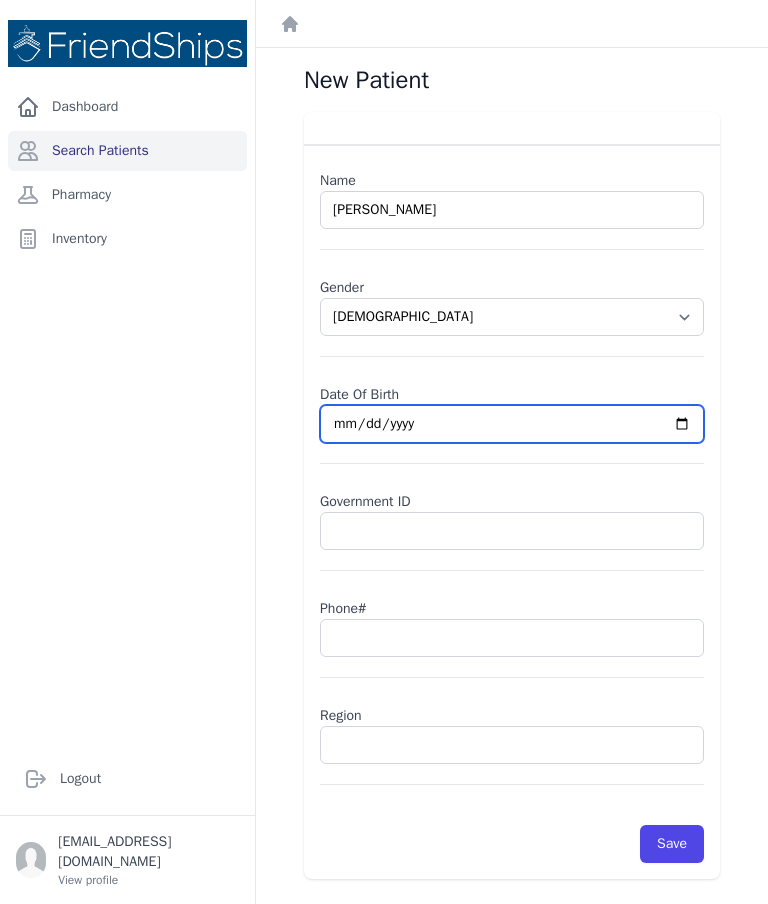 type on "[DATE]" 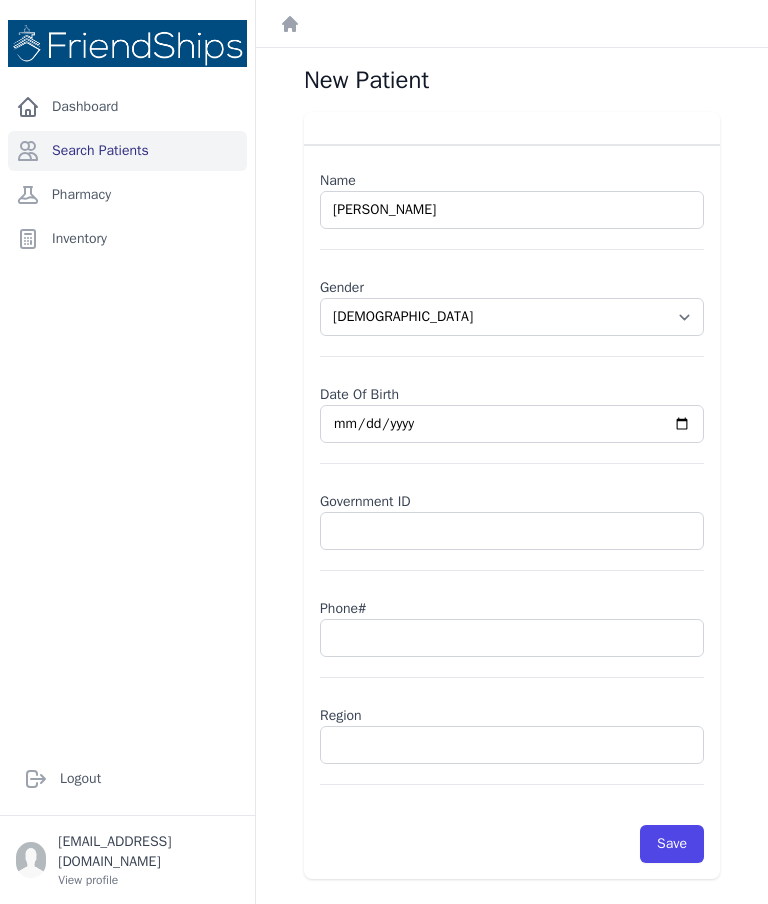 click at bounding box center [512, 745] 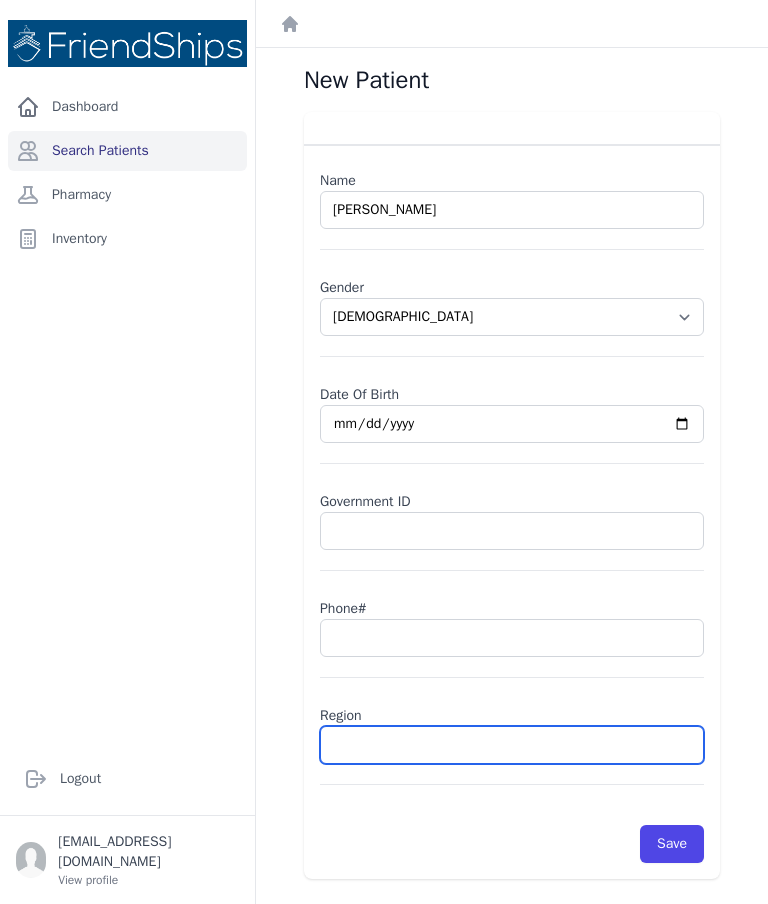 scroll, scrollTop: 80, scrollLeft: 0, axis: vertical 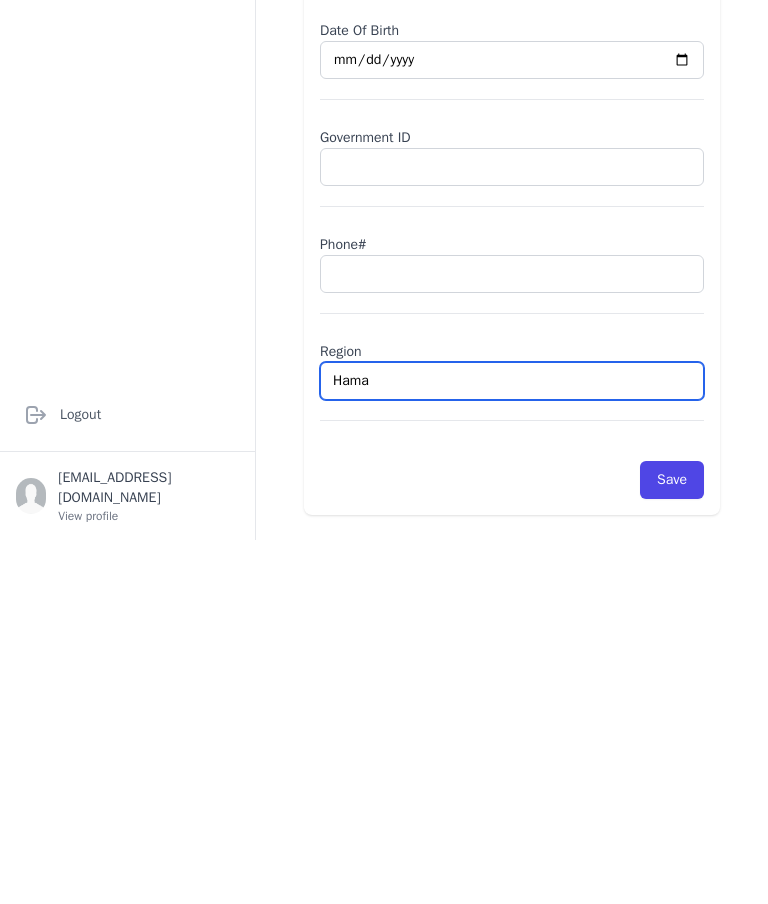 type on "Hamad" 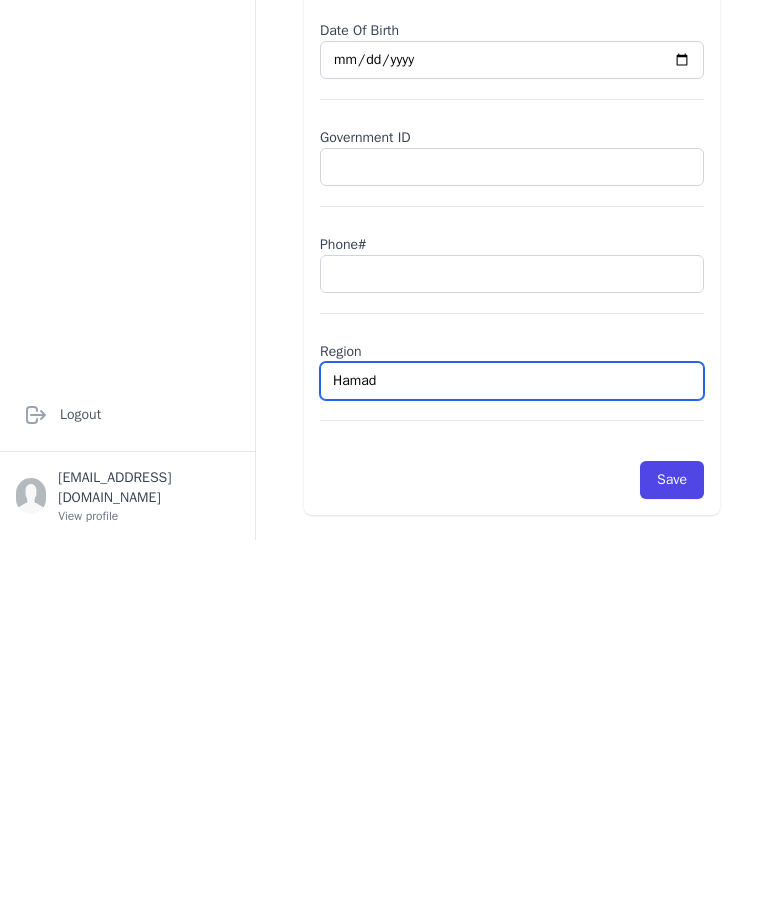select on "[DEMOGRAPHIC_DATA]" 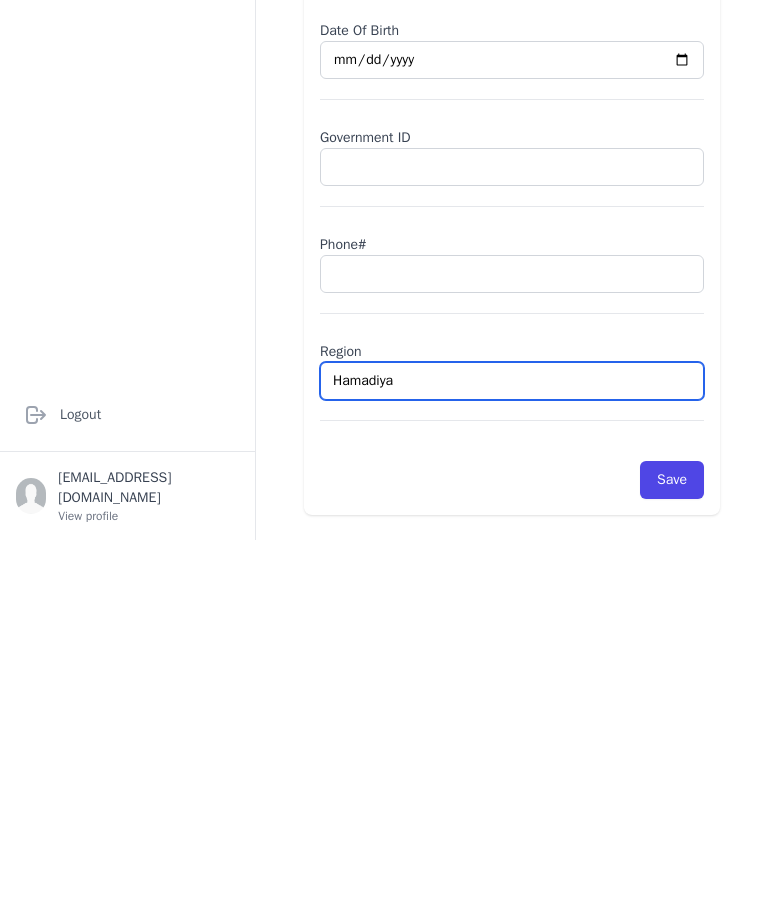 type on "Hamadiya" 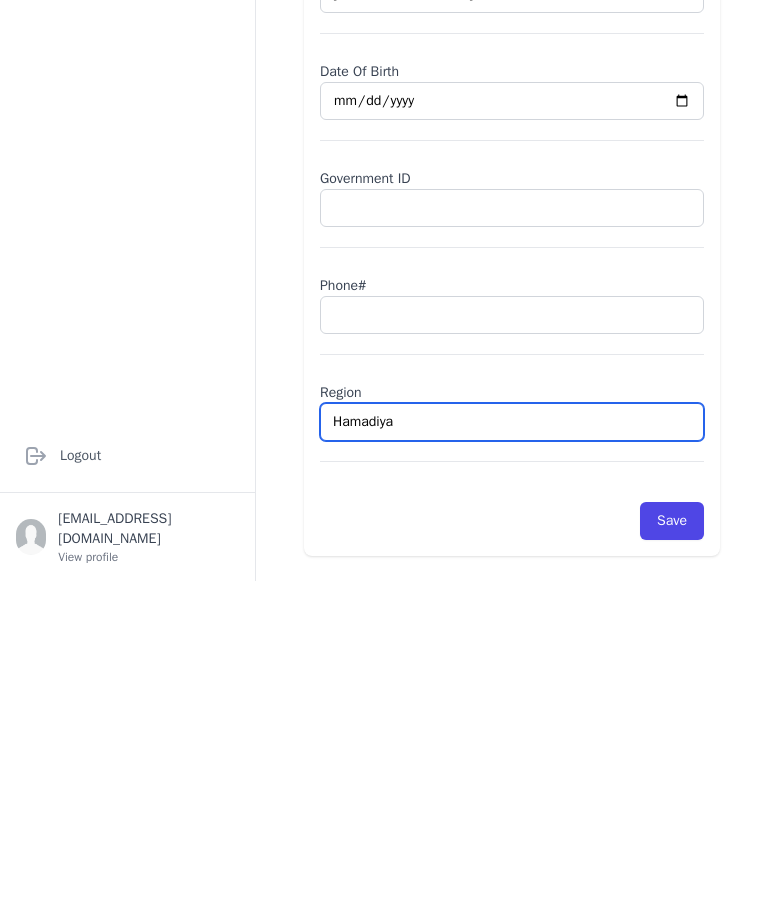type on "Hamadiya" 